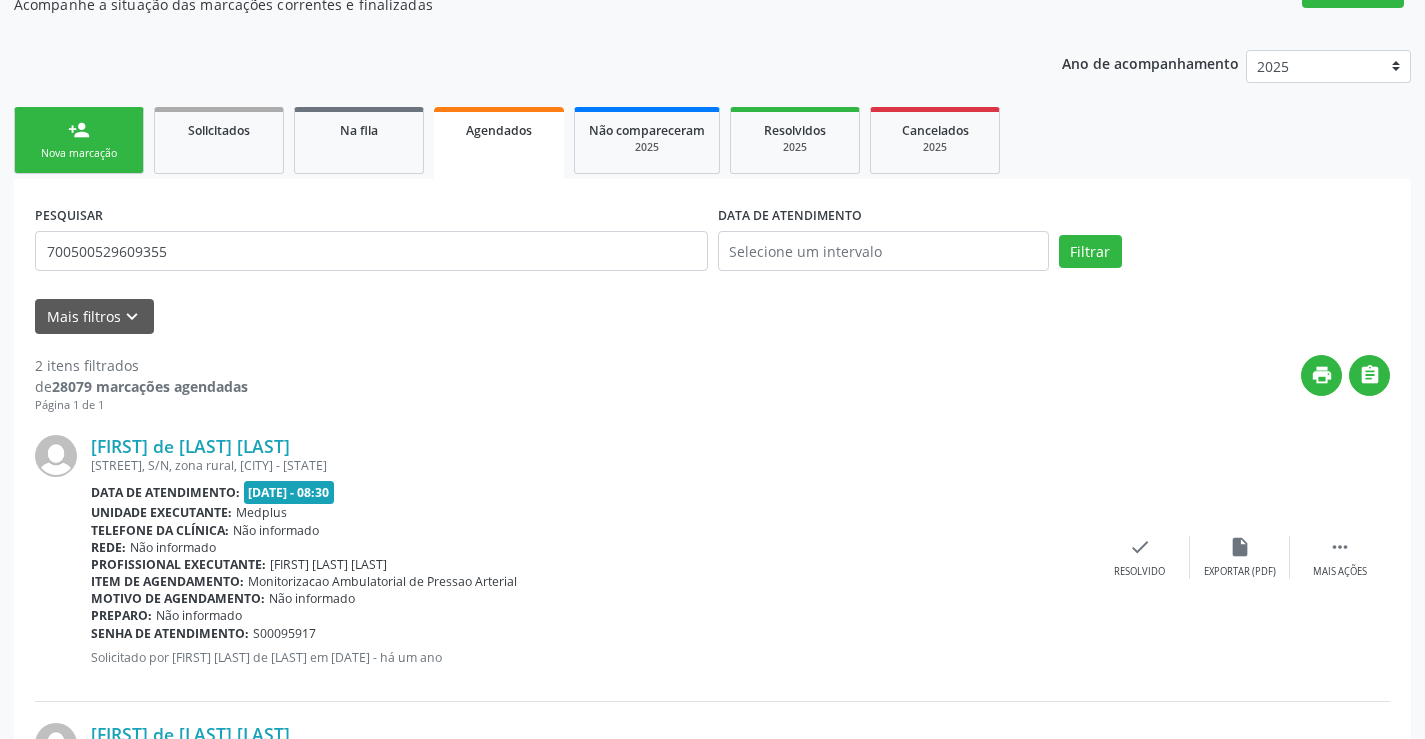 drag, startPoint x: 0, startPoint y: 0, endPoint x: 508, endPoint y: 380, distance: 634.4005 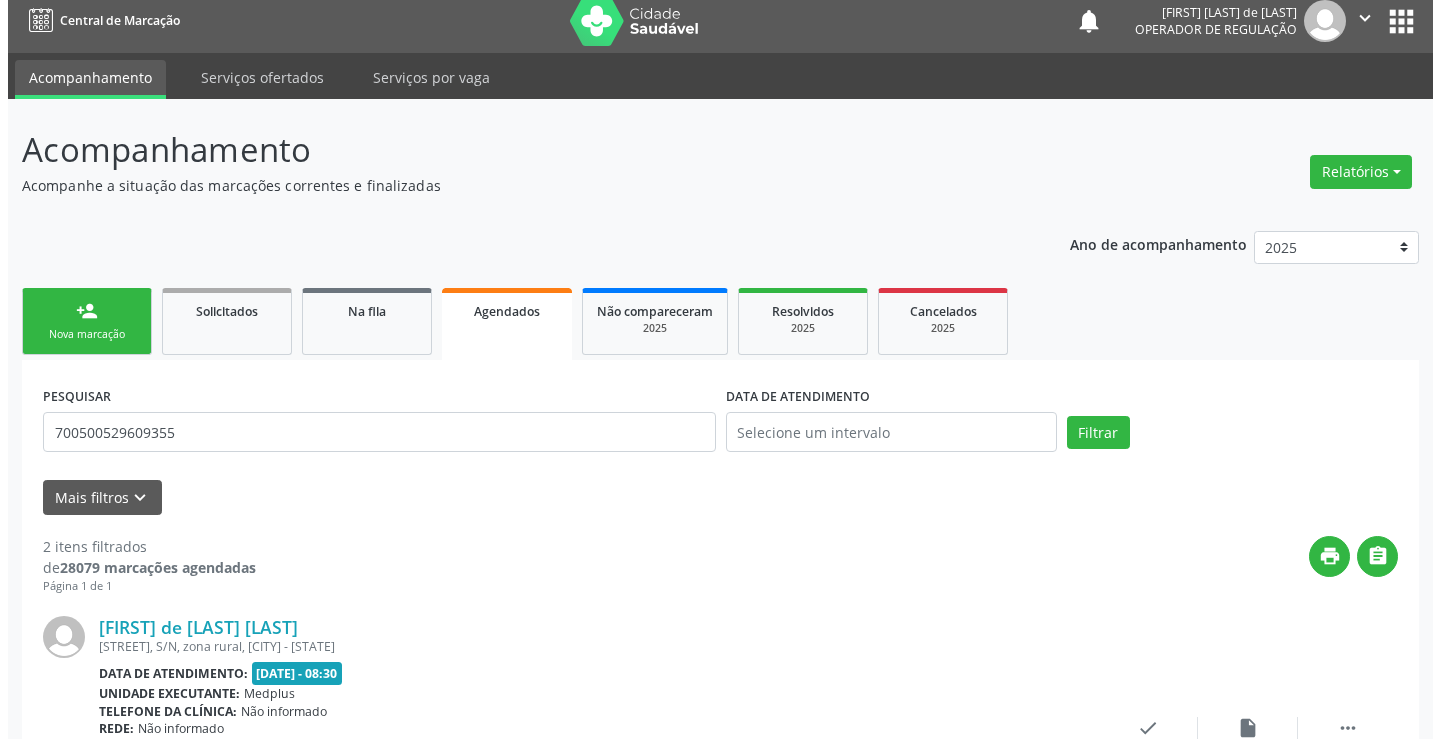 scroll, scrollTop: 0, scrollLeft: 0, axis: both 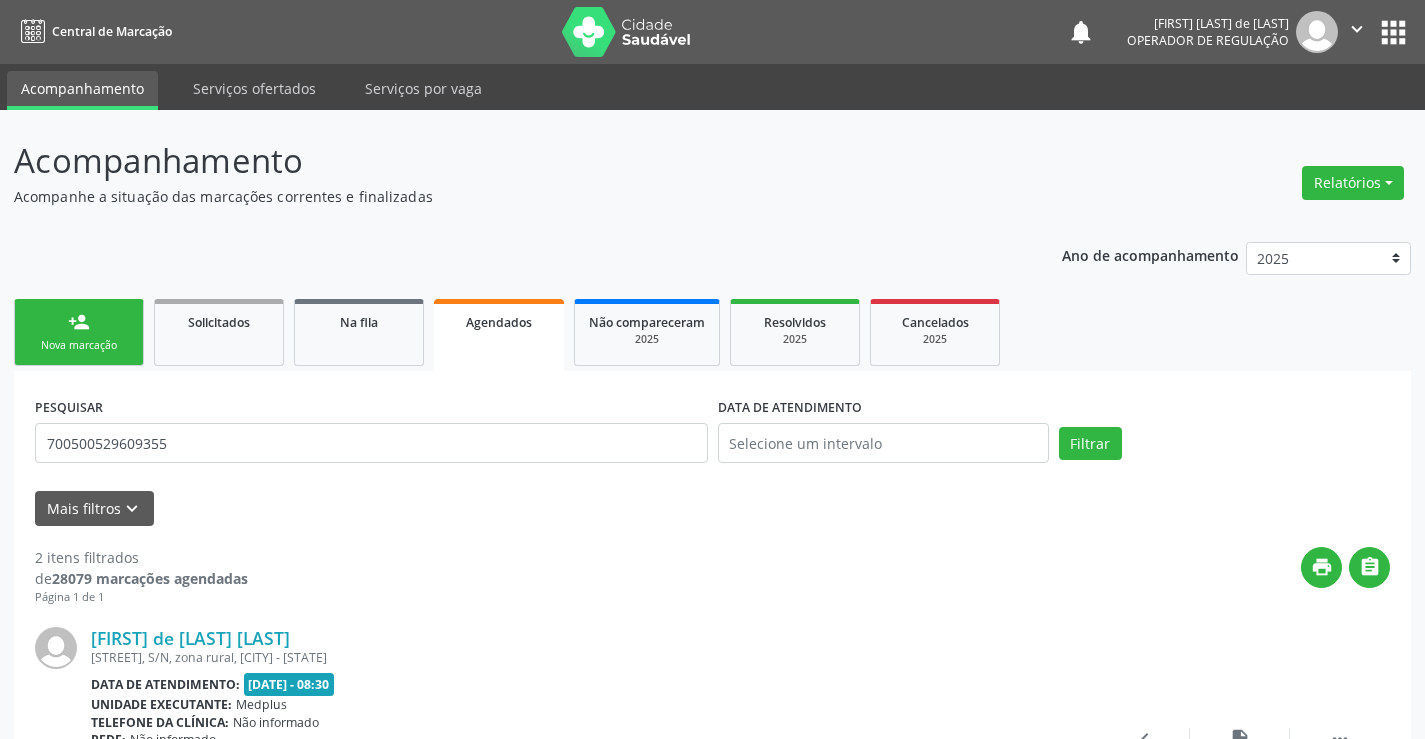 click on "Agendados" at bounding box center [499, 335] 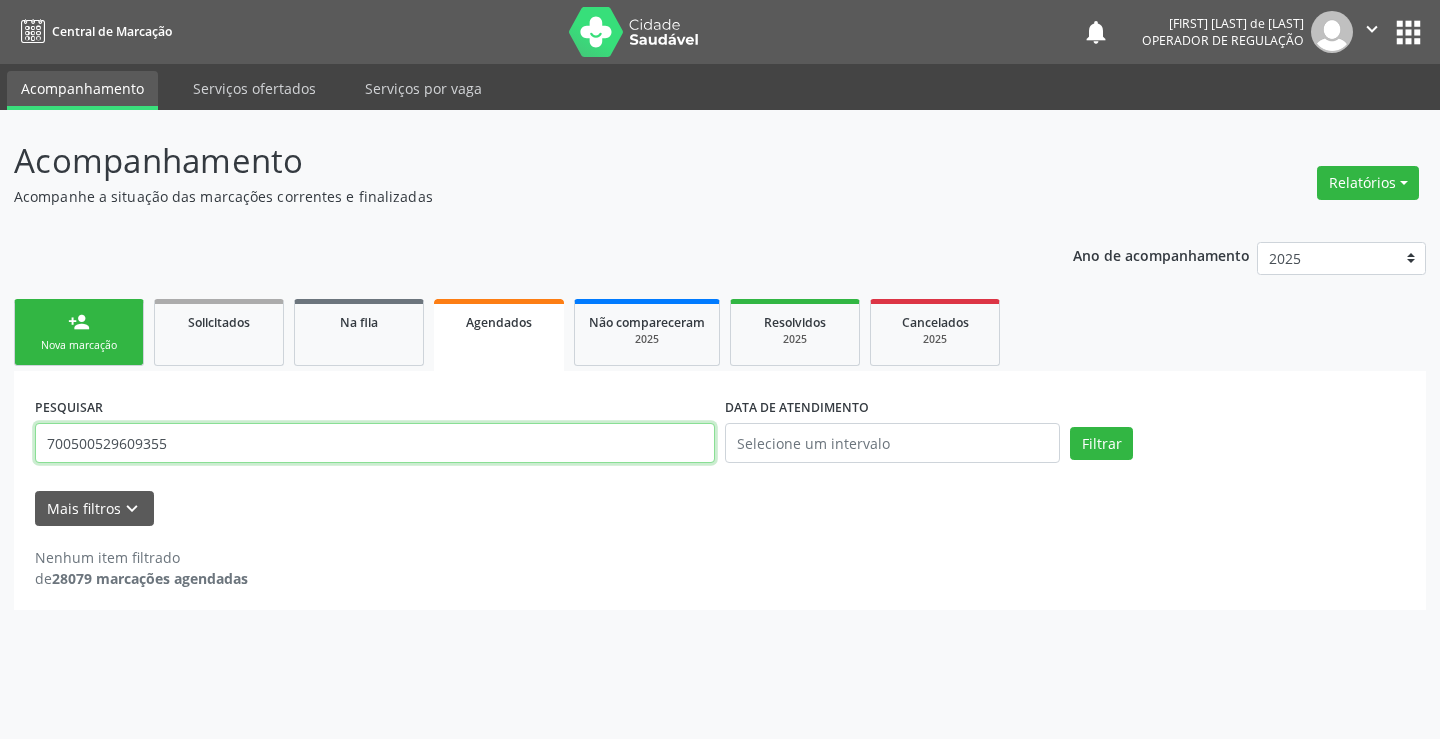 click on "700500529609355" at bounding box center (375, 443) 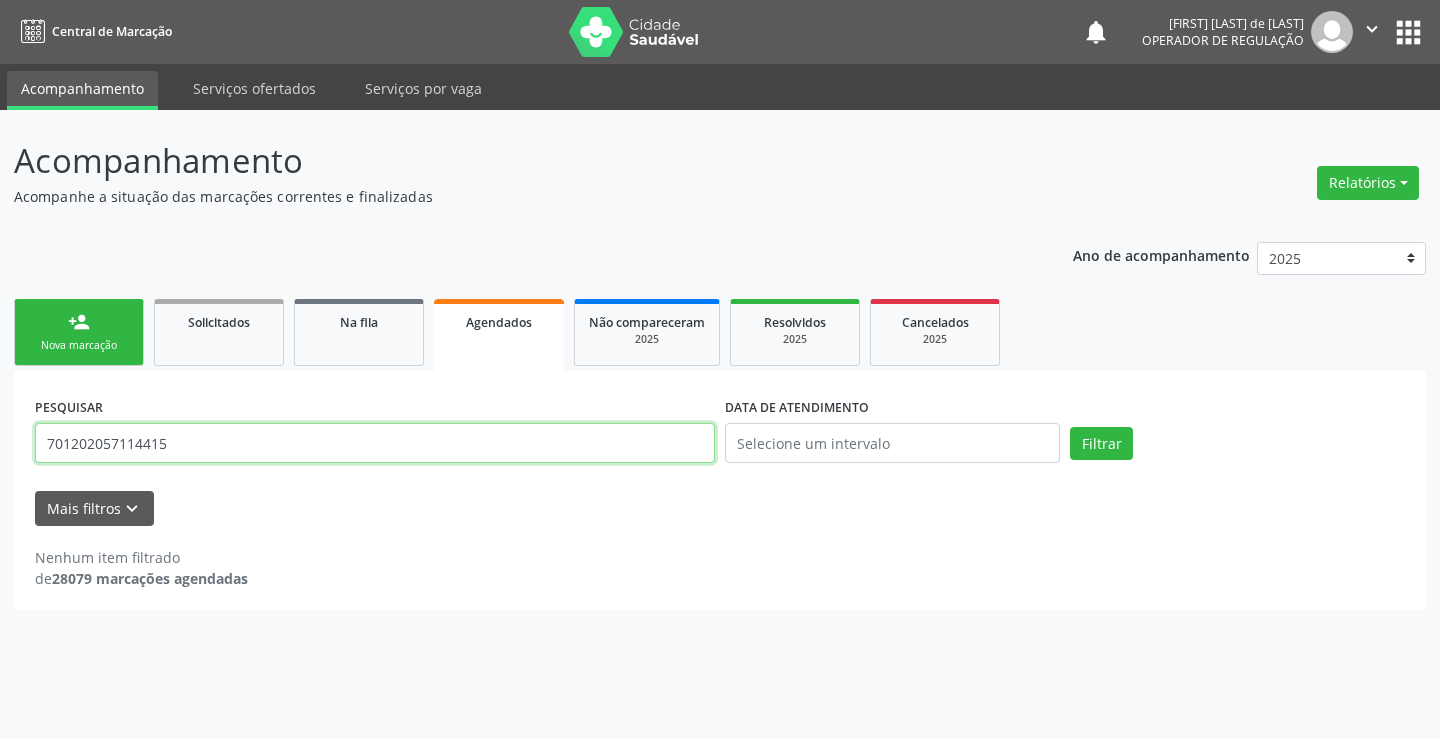type on "701202057114415" 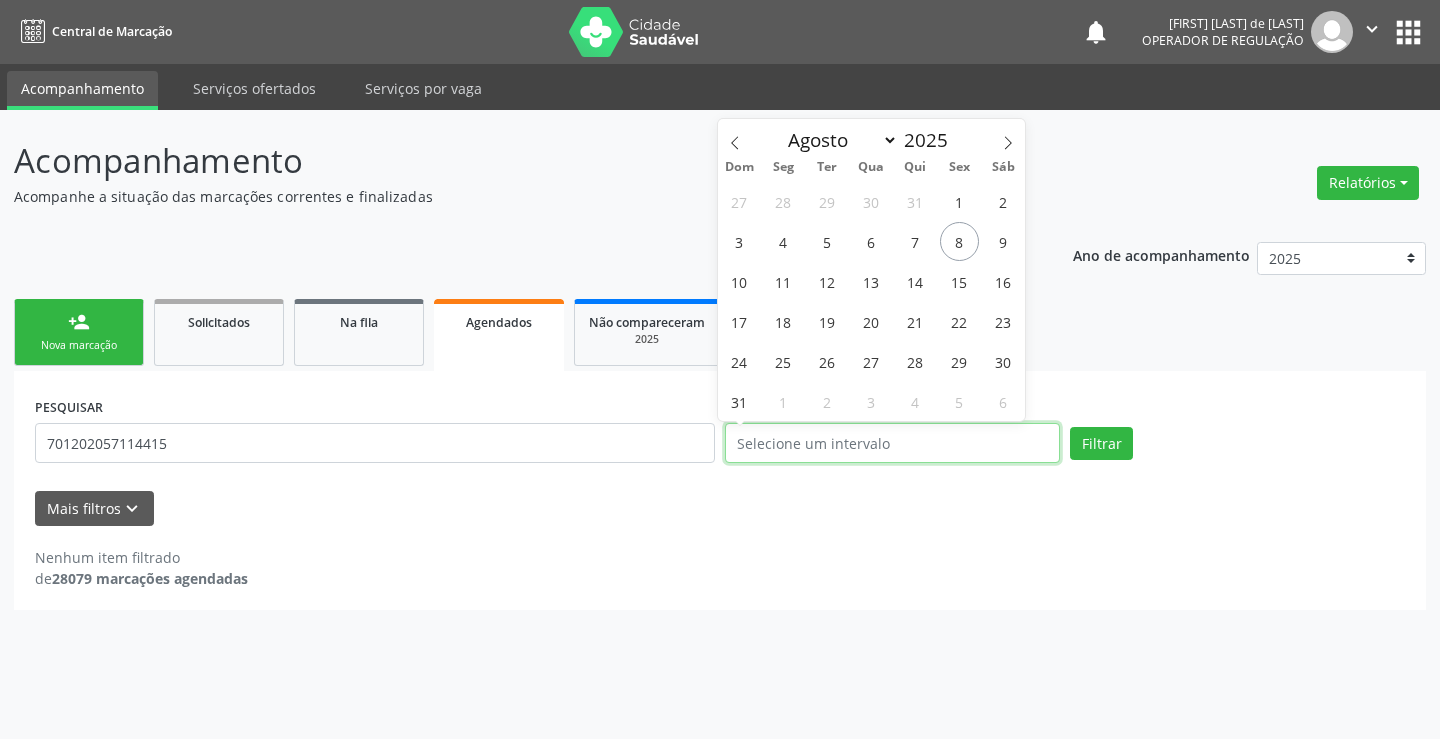click at bounding box center (892, 443) 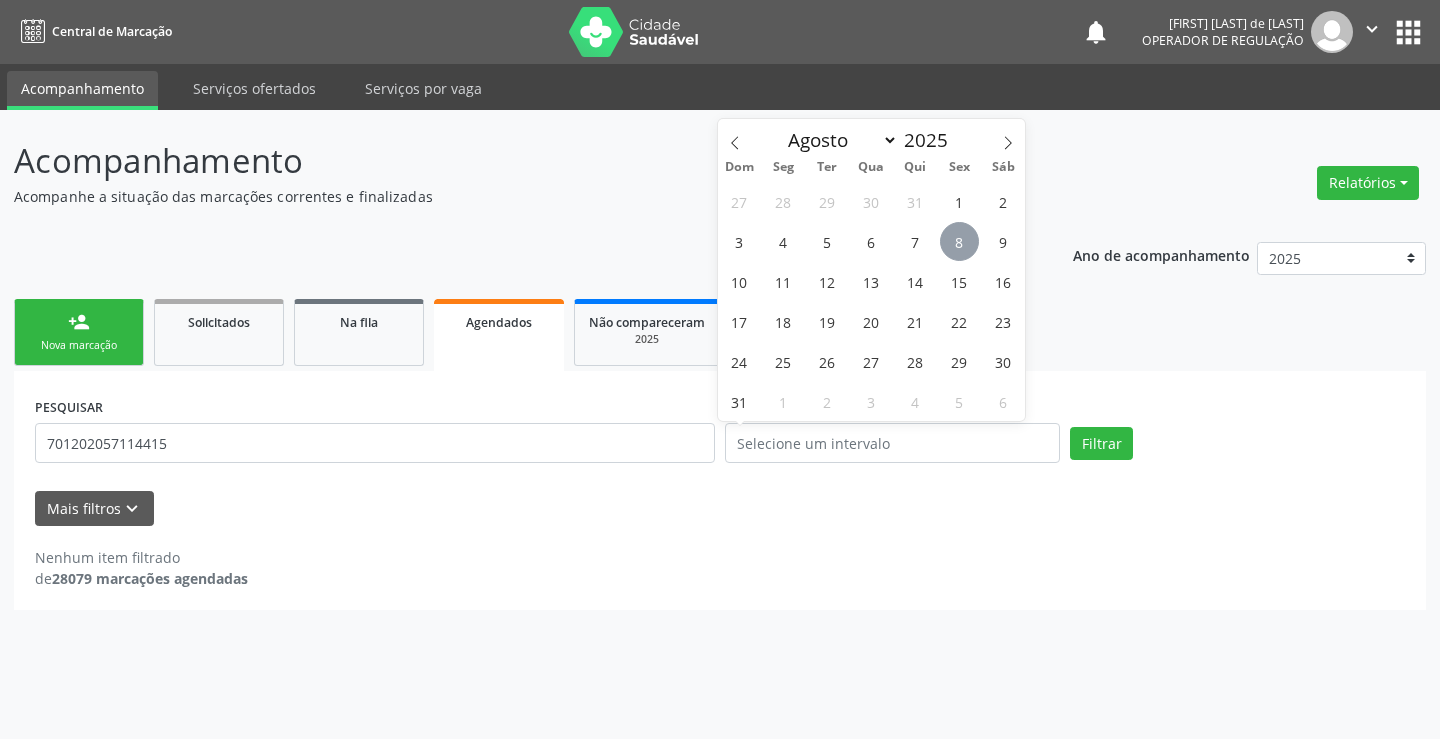click on "8" at bounding box center (959, 241) 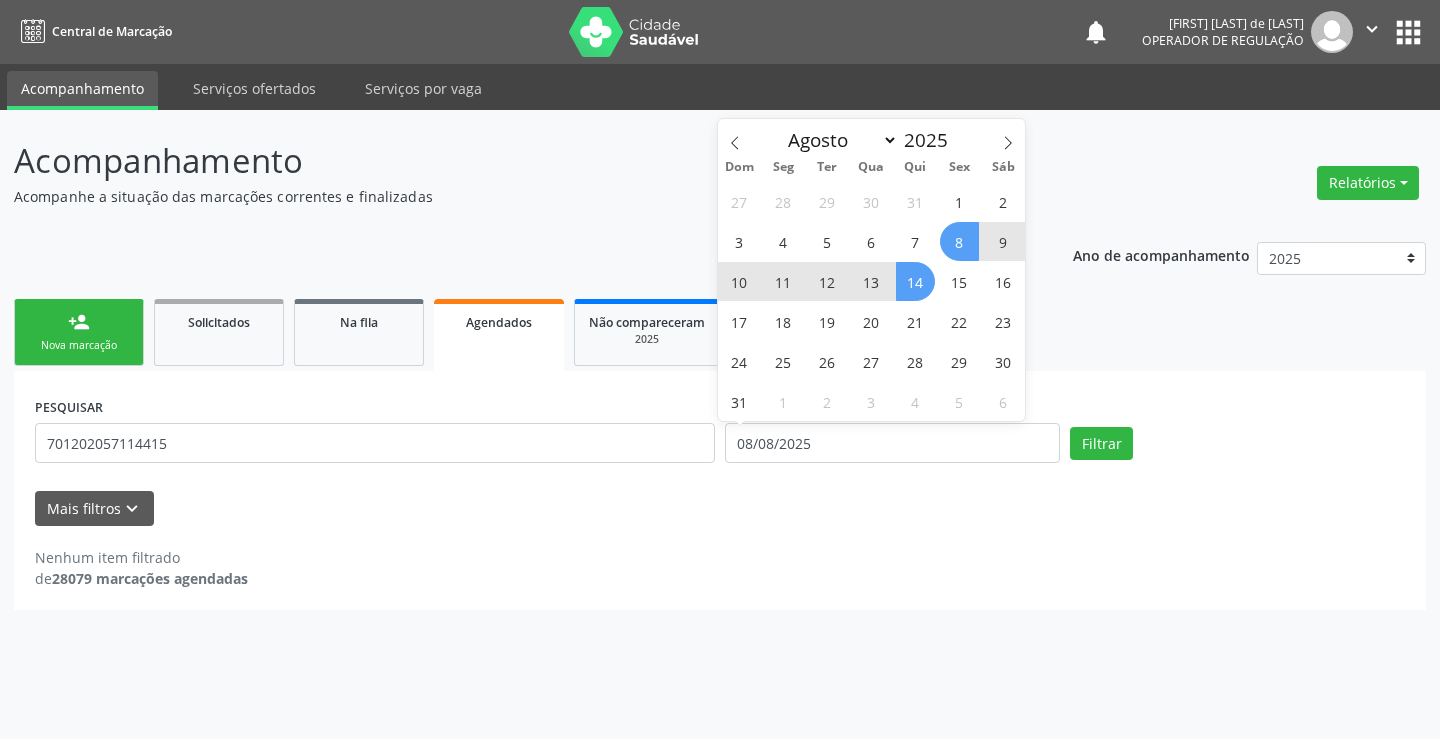 click on "14" at bounding box center (915, 281) 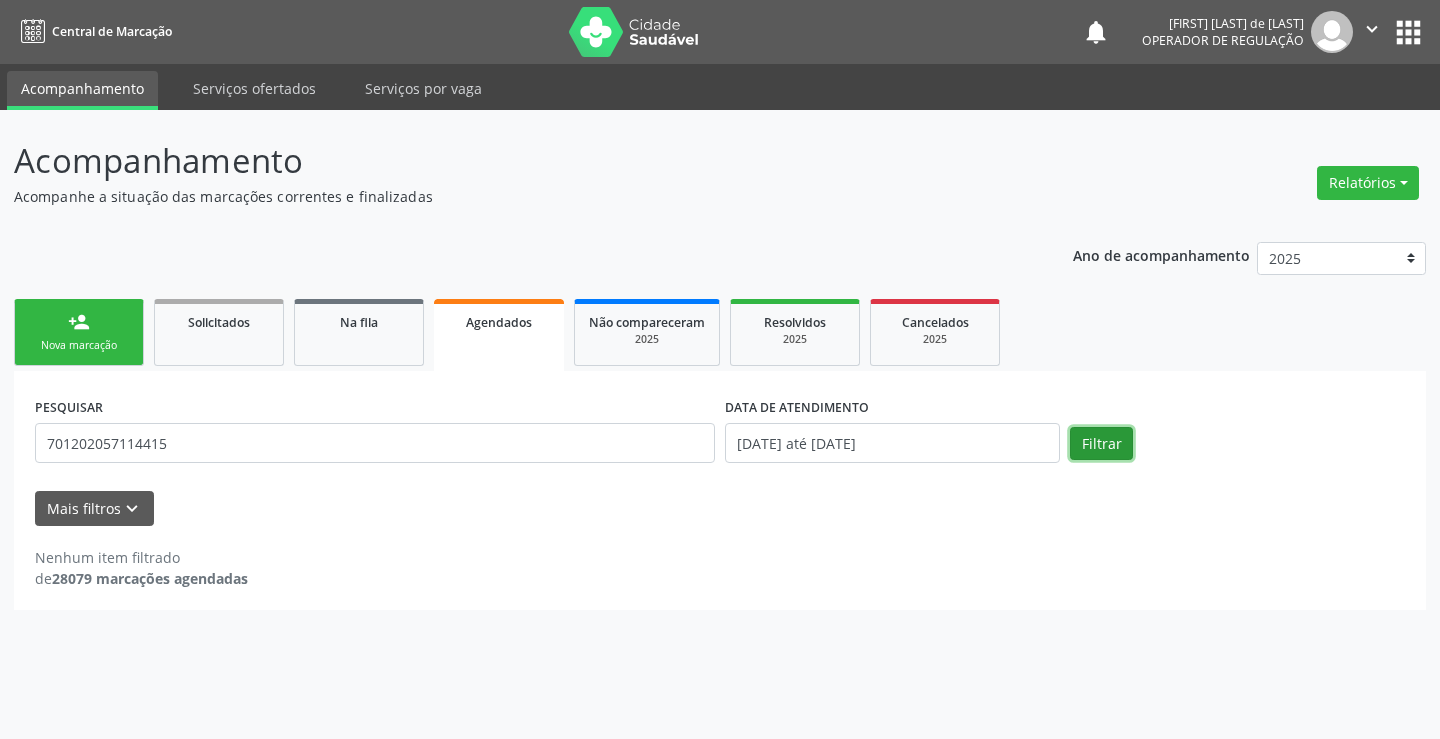 click on "Filtrar" at bounding box center [1101, 444] 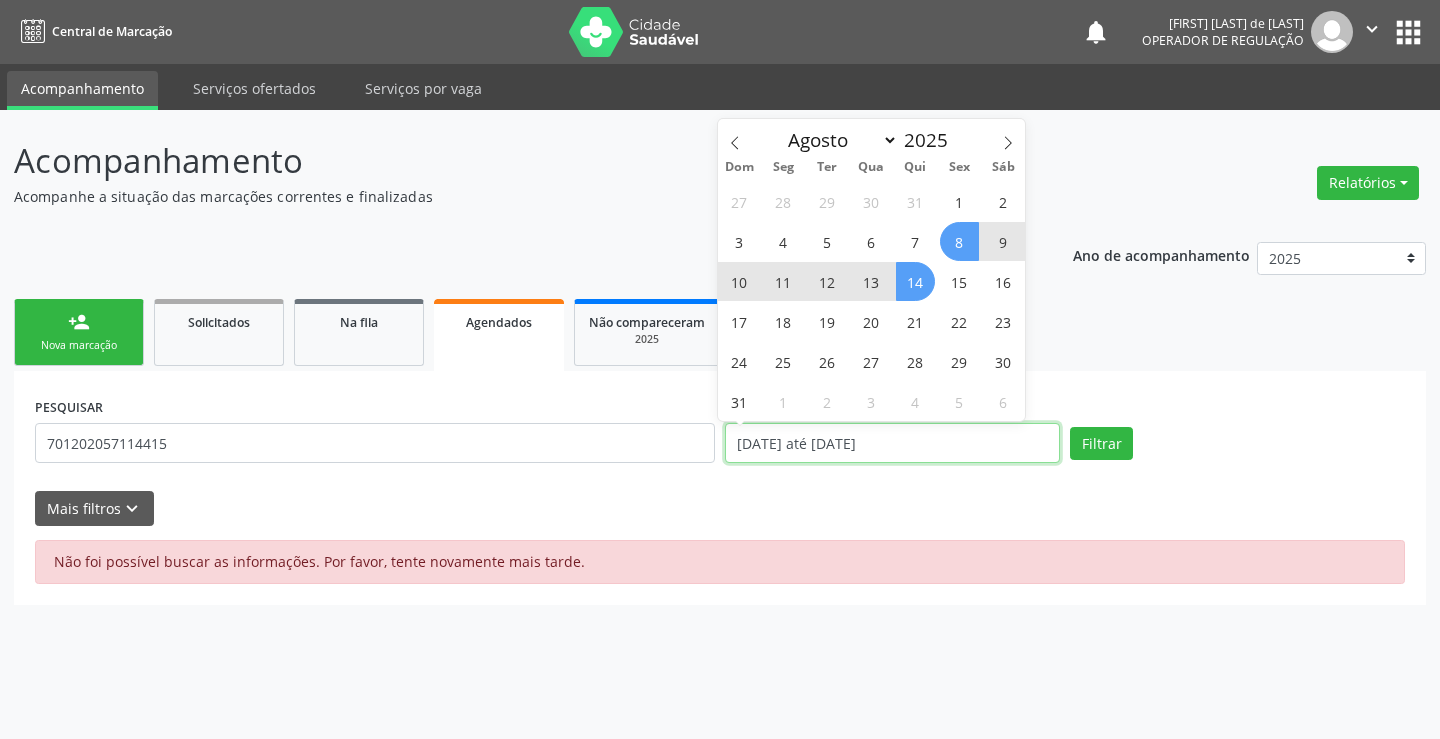 click on "[DATE] até [DATE]" at bounding box center [892, 443] 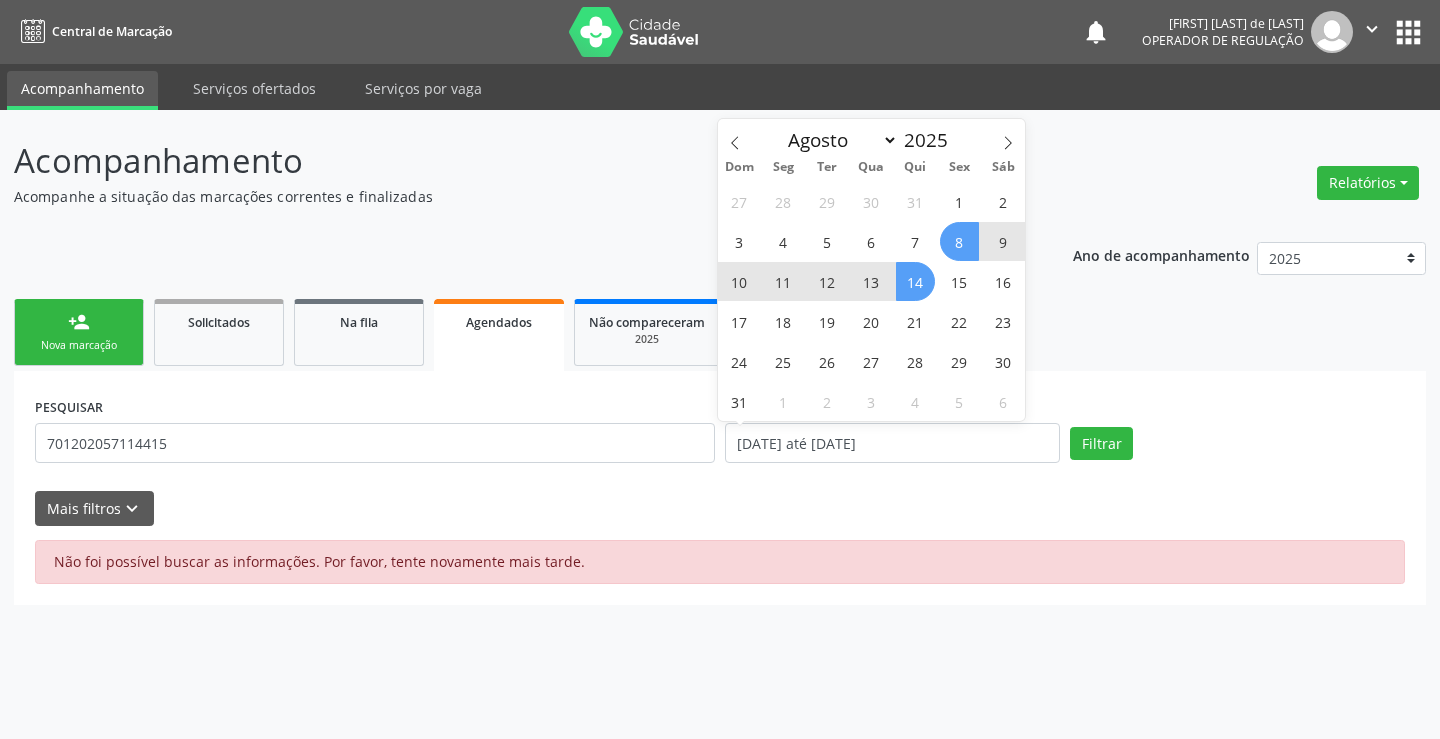 click on "14" at bounding box center [915, 281] 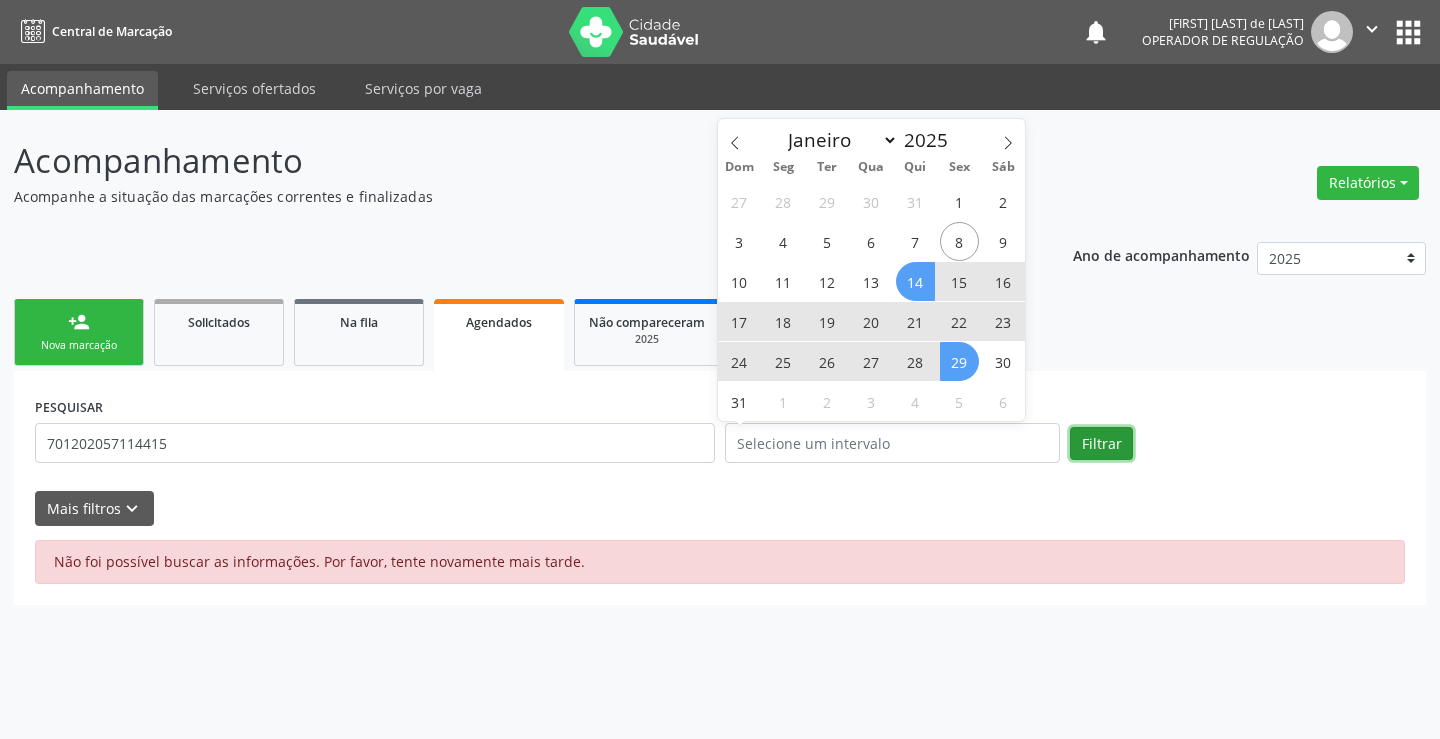 click on "Filtrar" at bounding box center (1101, 444) 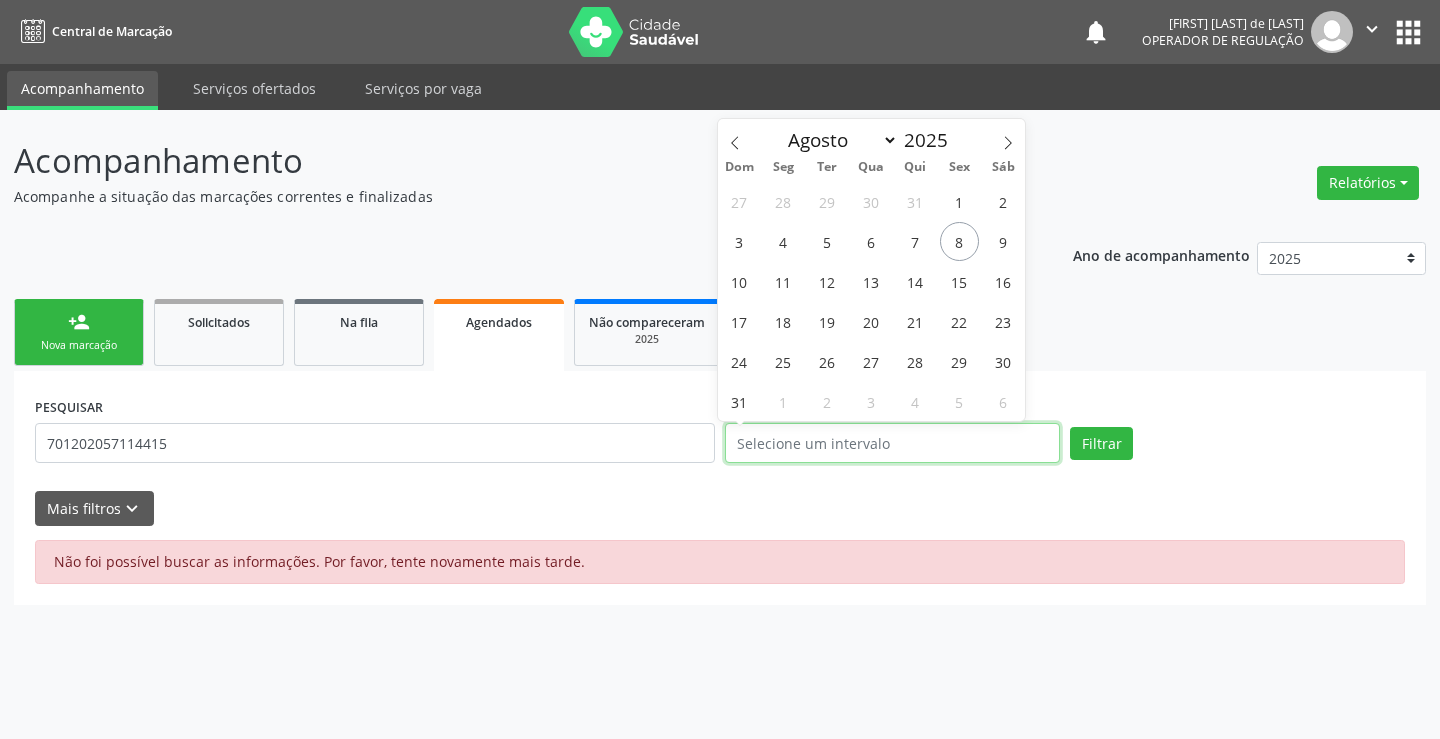 click at bounding box center [892, 443] 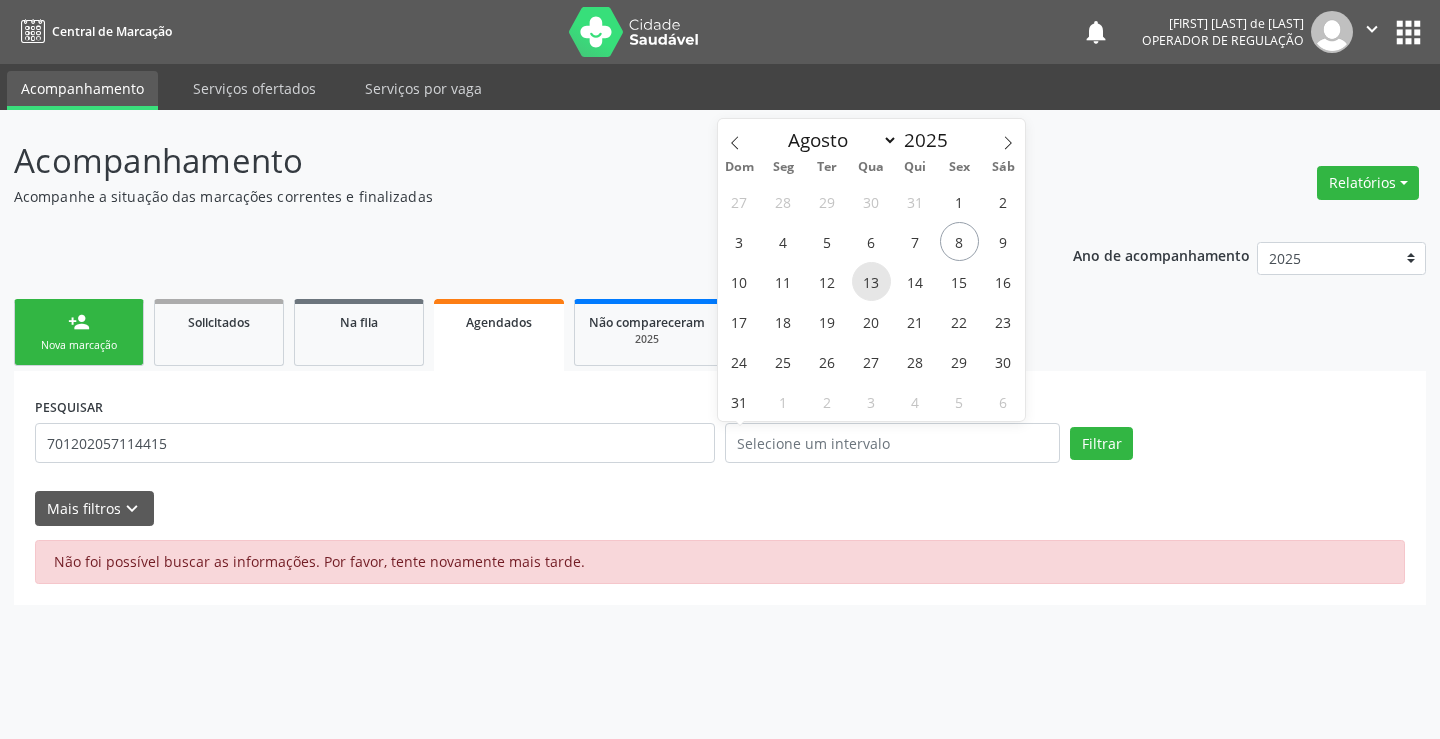 click on "13" at bounding box center (871, 281) 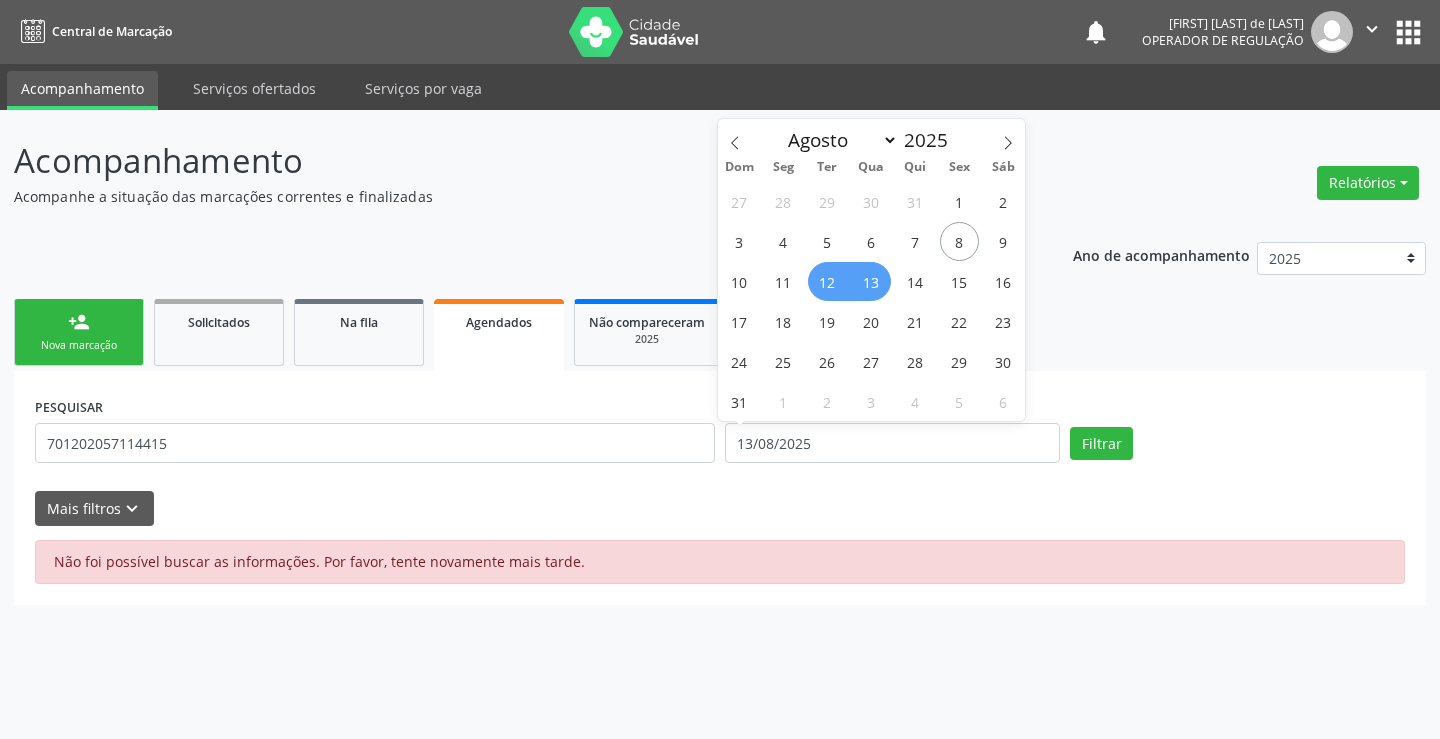 click on "12" at bounding box center (827, 281) 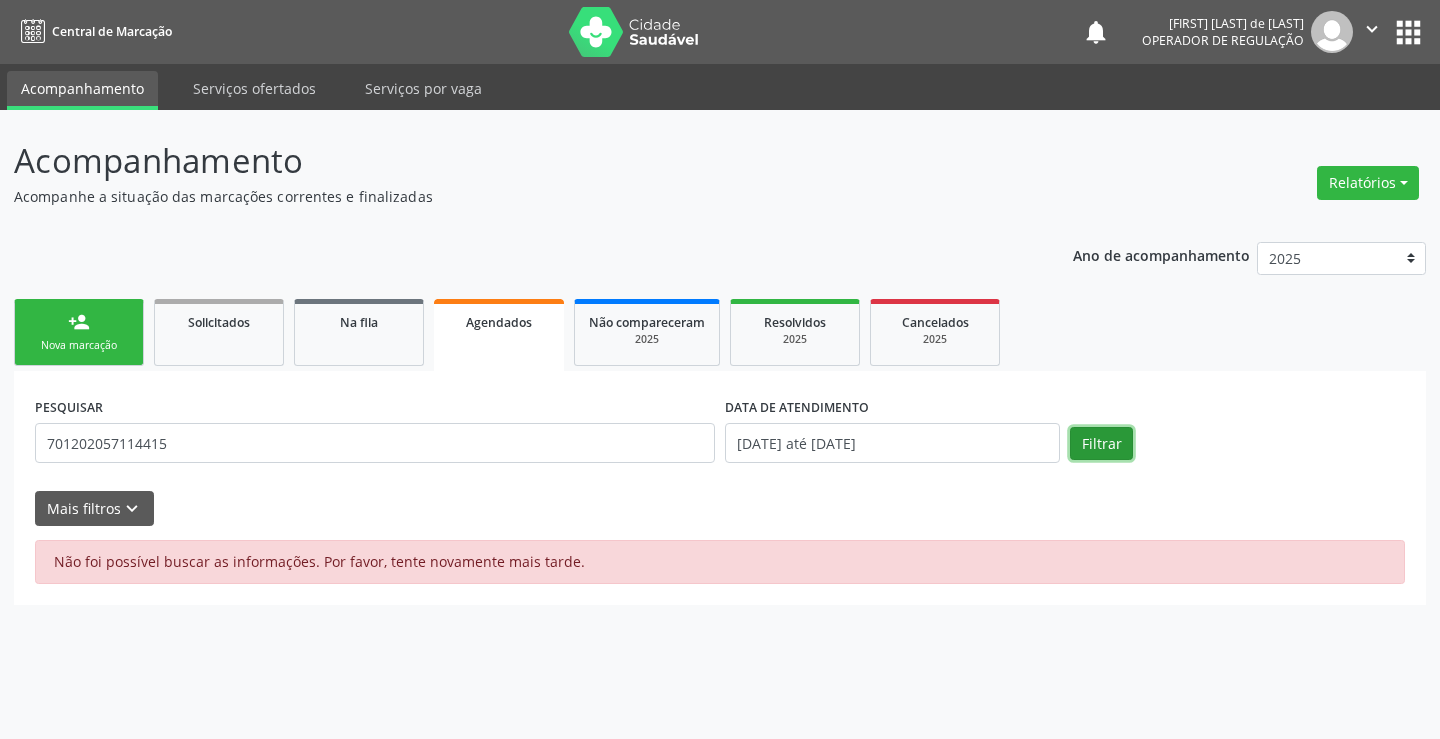 click on "Filtrar" at bounding box center (1101, 444) 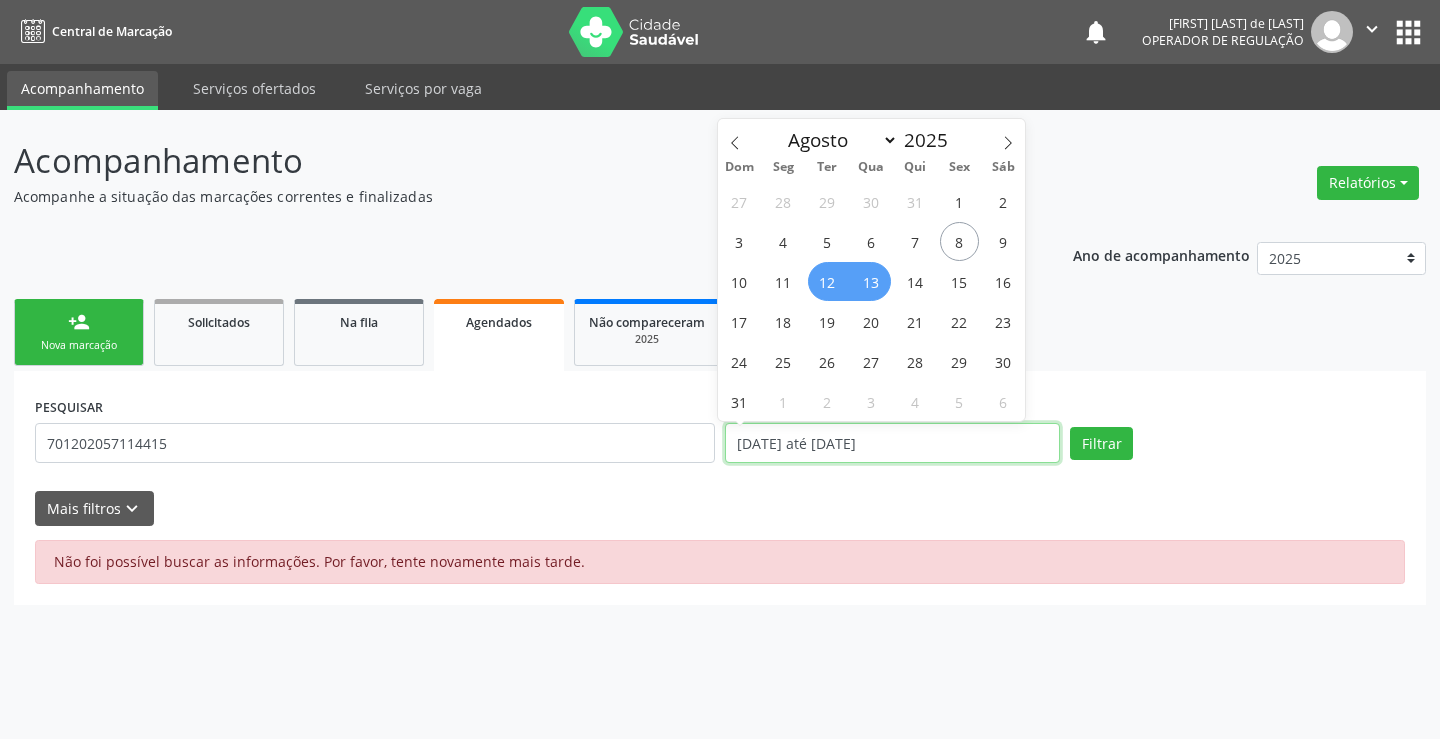 click on "[DATE] até [DATE]" at bounding box center (892, 443) 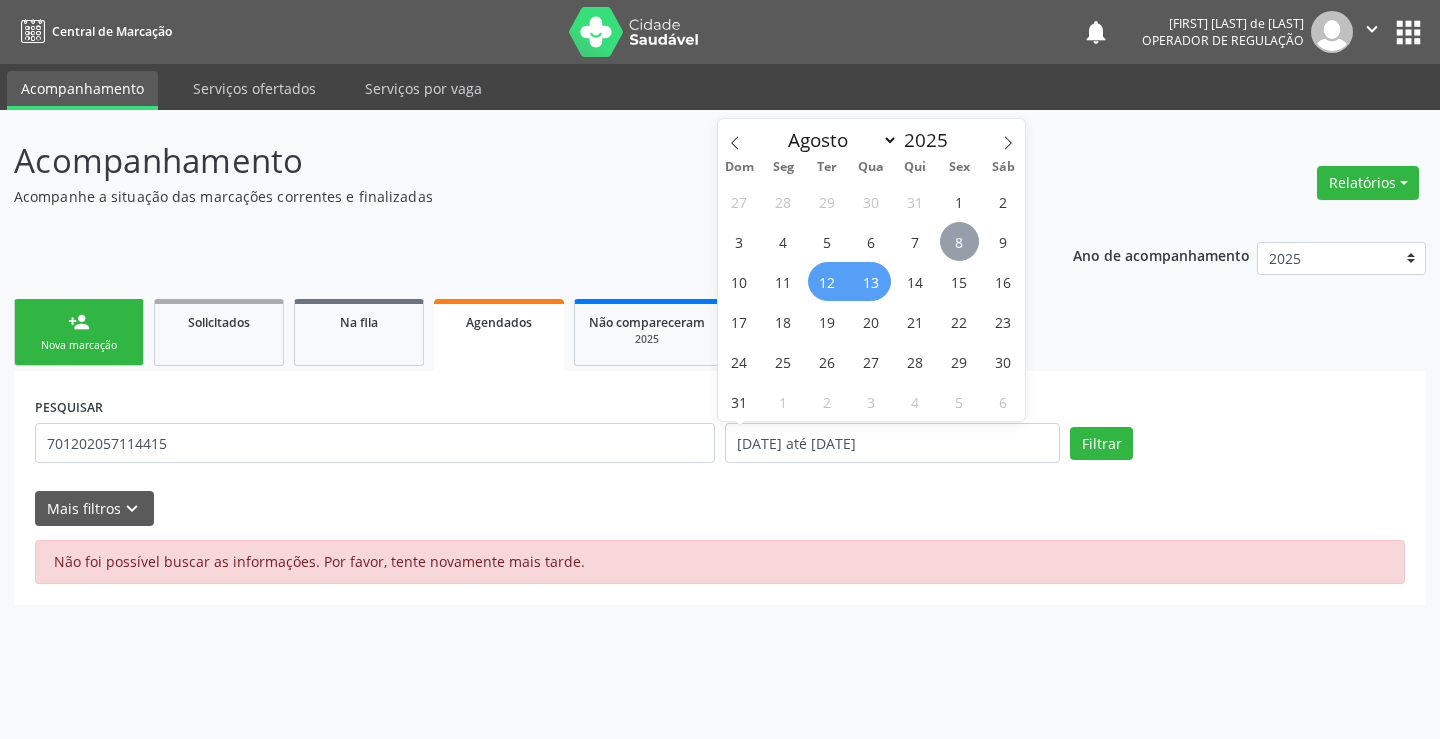 click on "8" at bounding box center (959, 241) 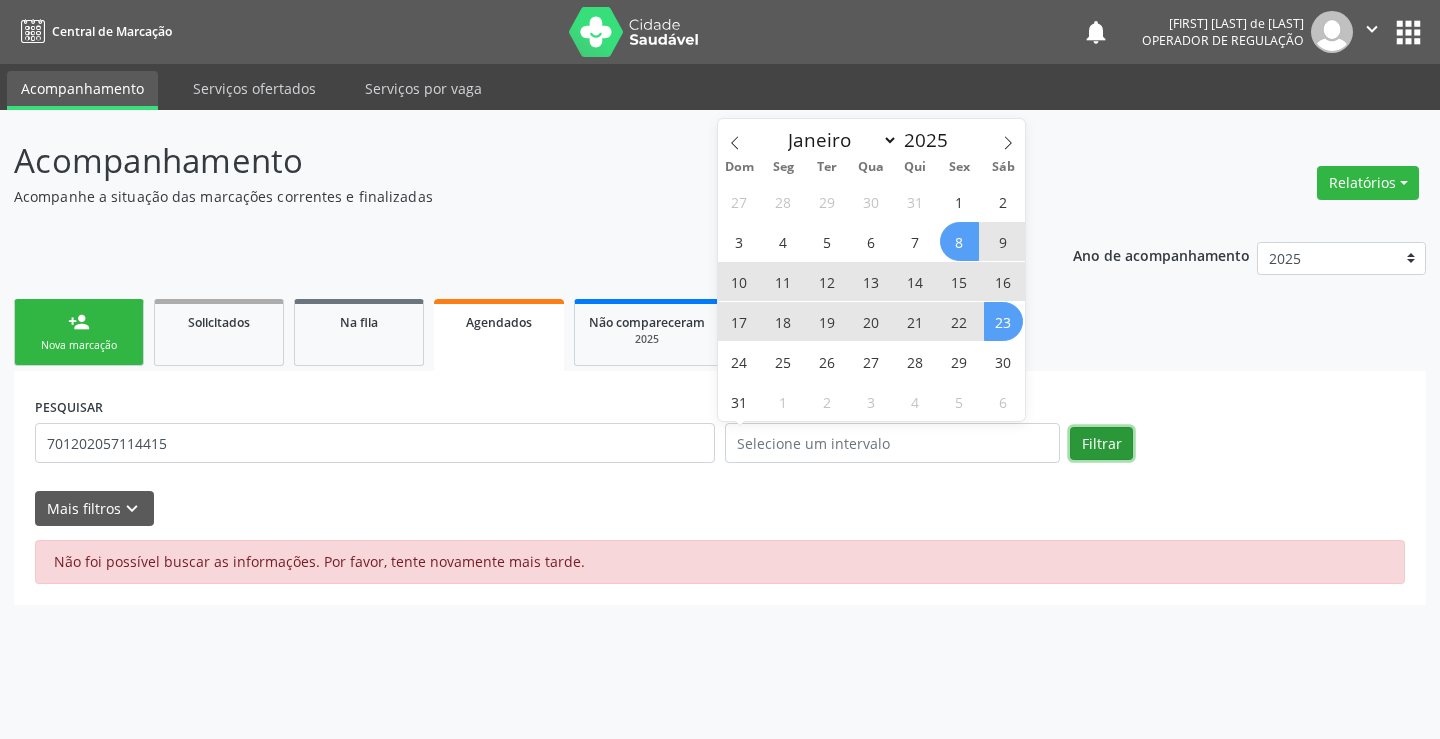 drag, startPoint x: 1121, startPoint y: 432, endPoint x: 1115, endPoint y: 420, distance: 13.416408 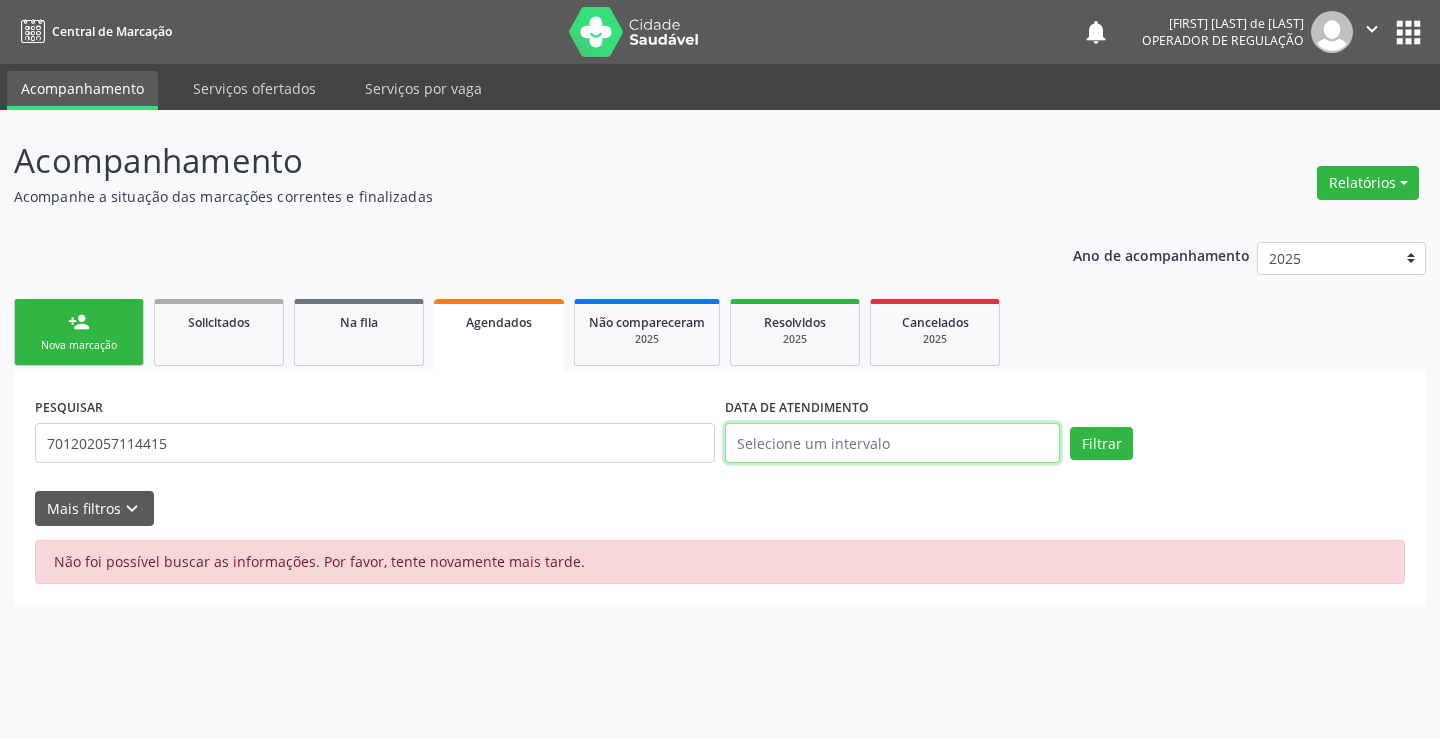 click at bounding box center [892, 443] 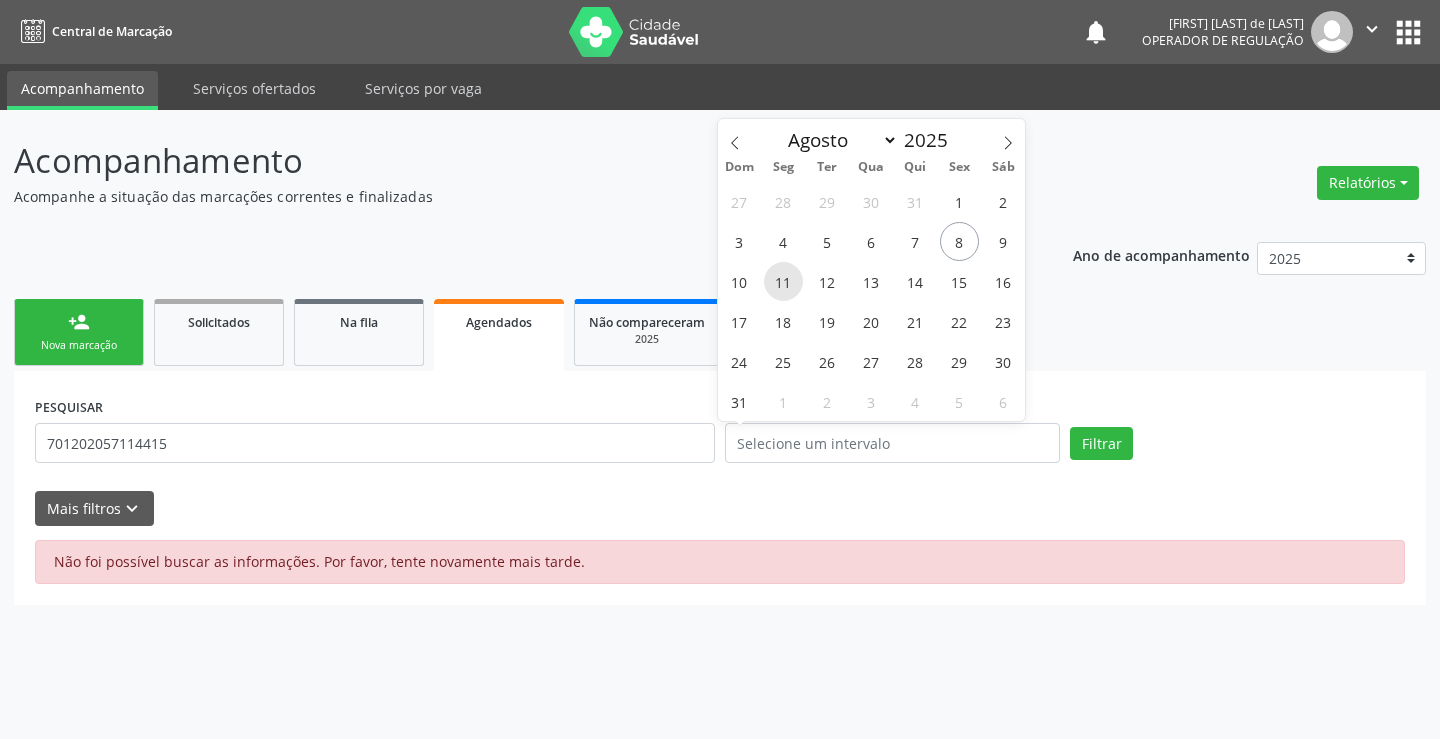 click on "11" at bounding box center (783, 281) 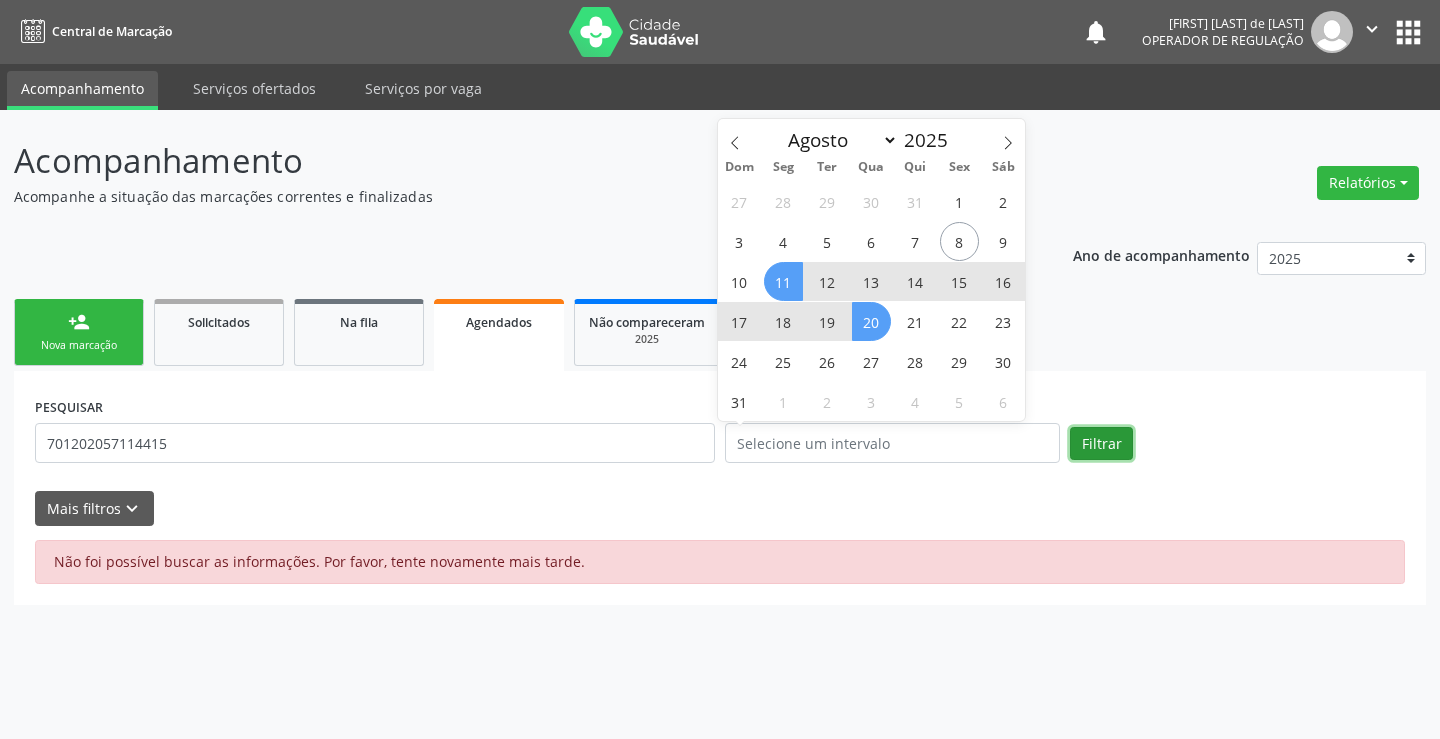 click on "Filtrar" at bounding box center (1101, 444) 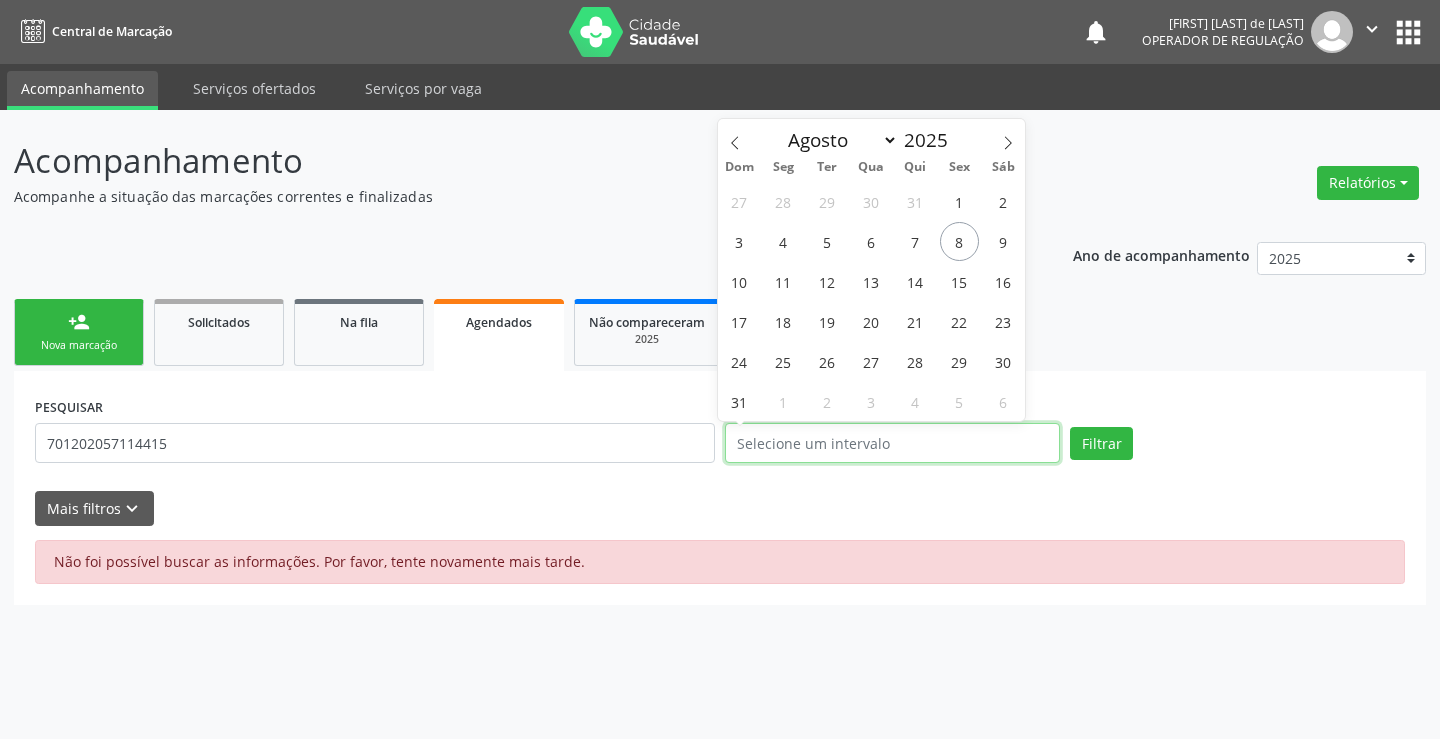 click at bounding box center (892, 443) 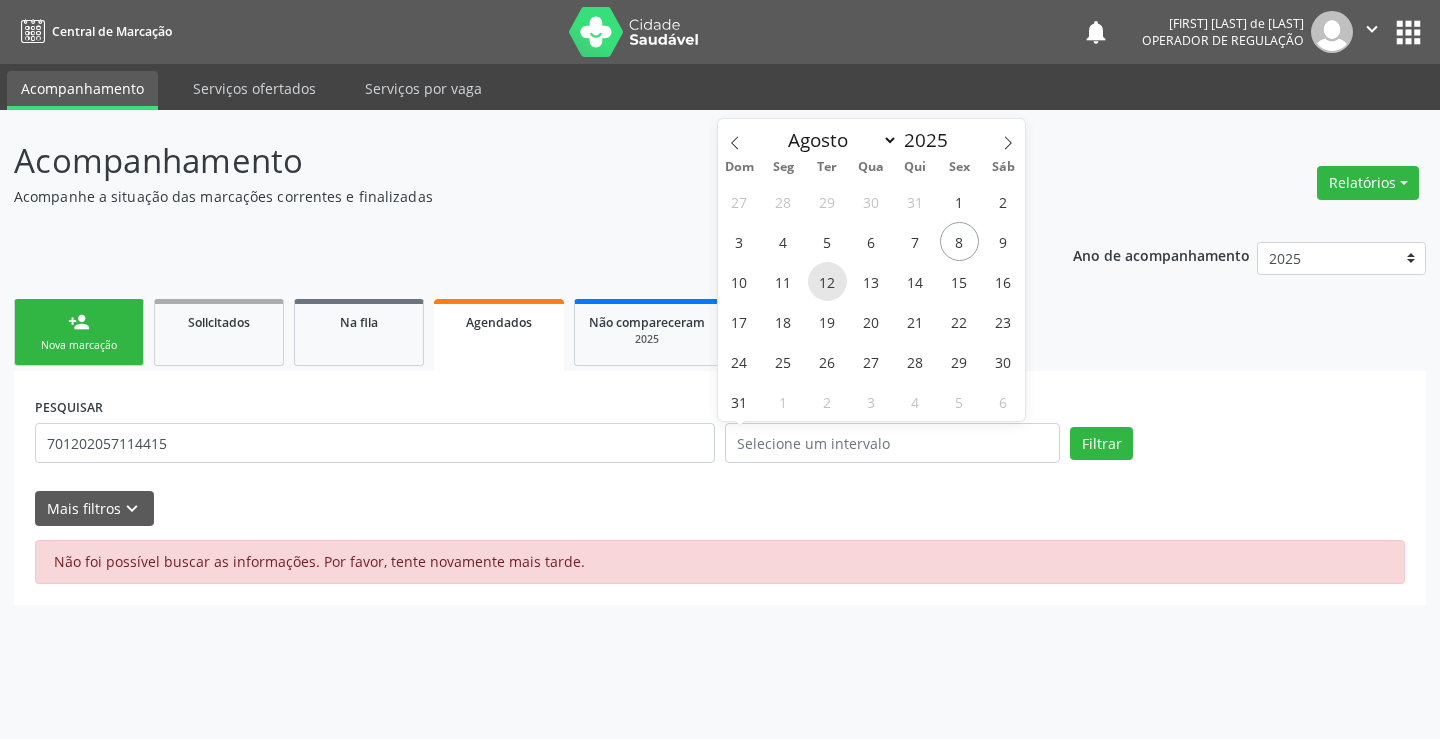 click on "12" at bounding box center (827, 281) 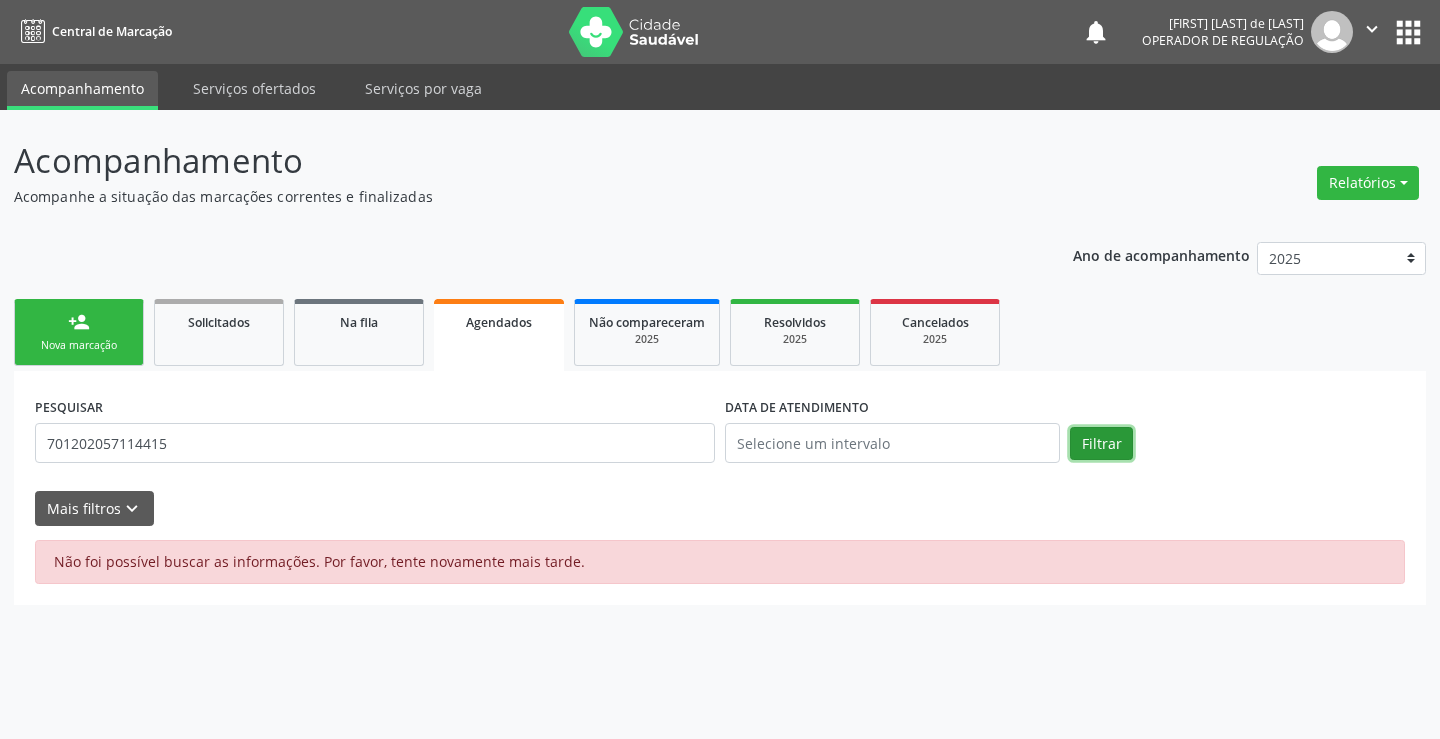 click on "Filtrar" at bounding box center (1101, 444) 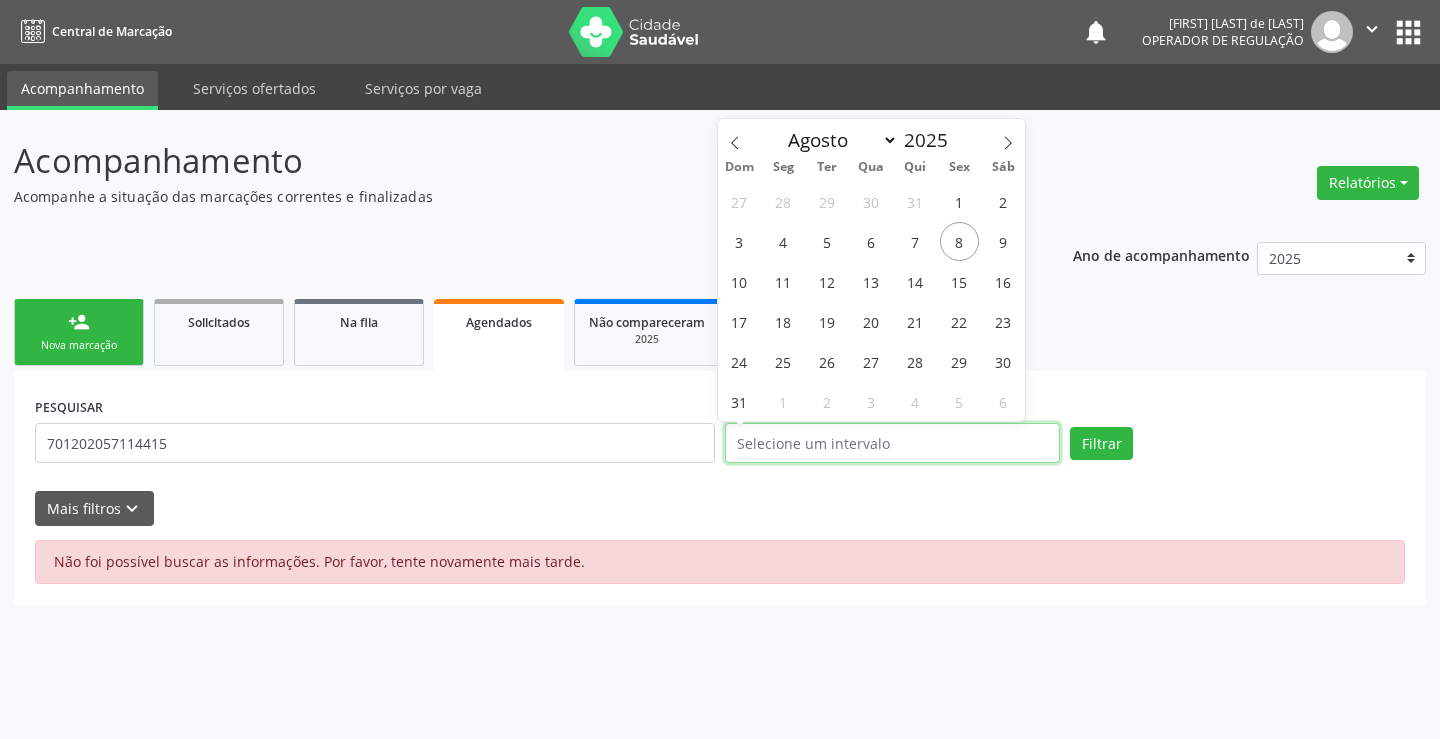 click at bounding box center [892, 443] 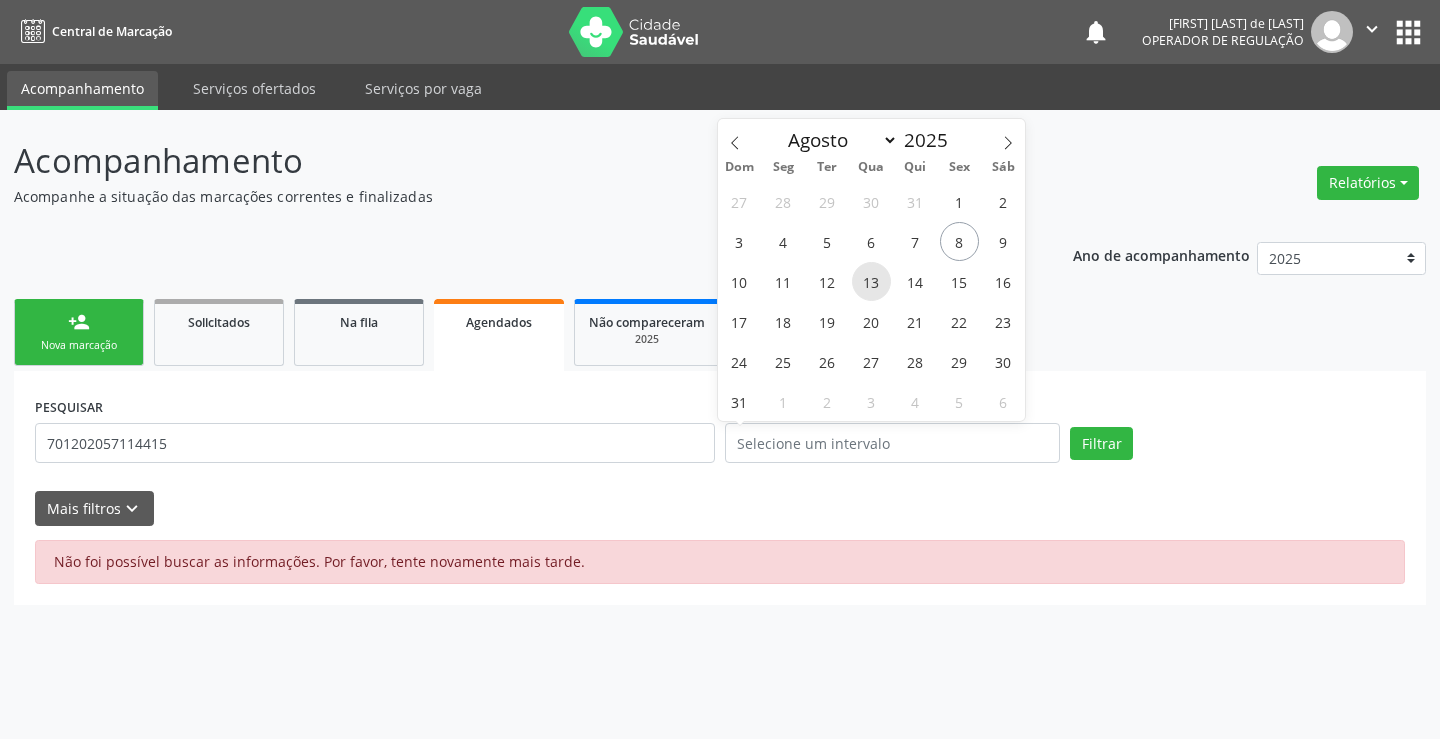 click on "13" at bounding box center [871, 281] 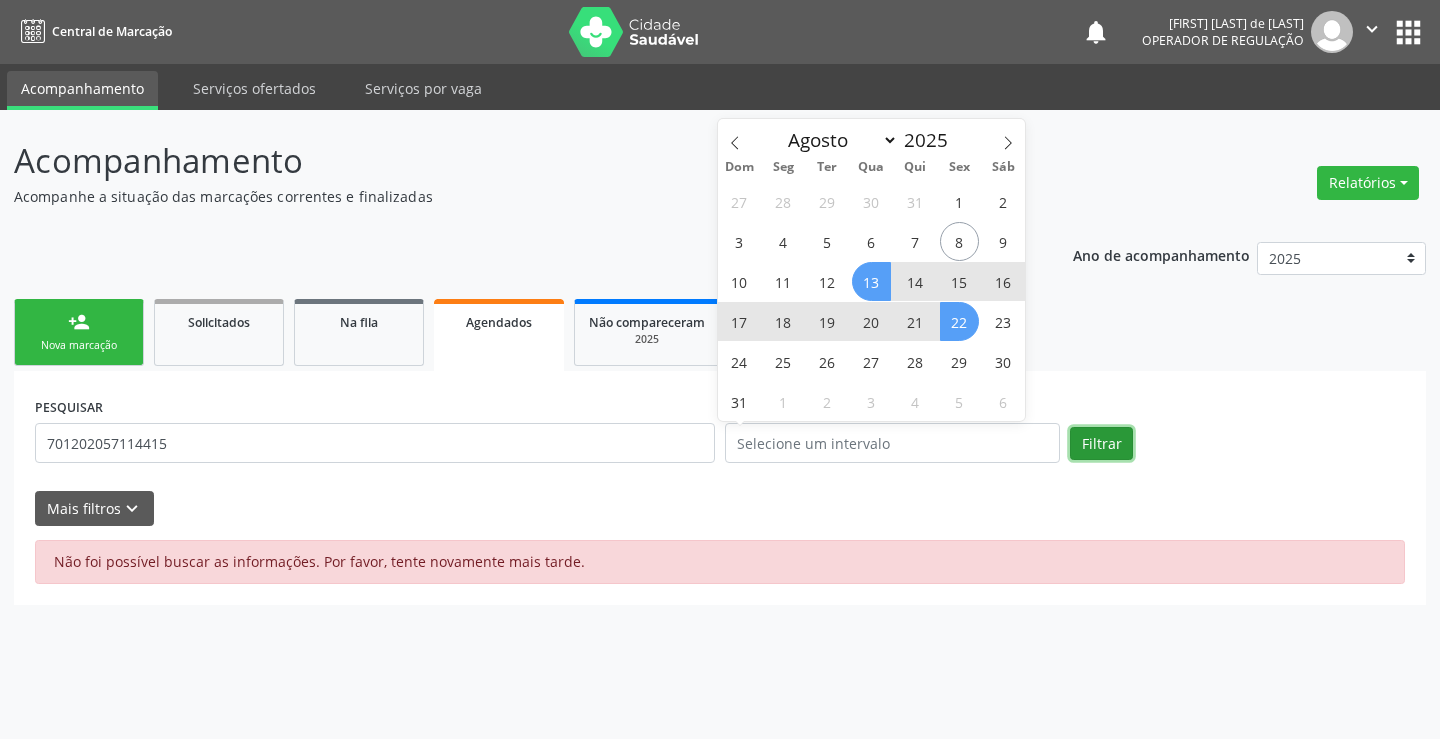click on "Filtrar" at bounding box center (1101, 444) 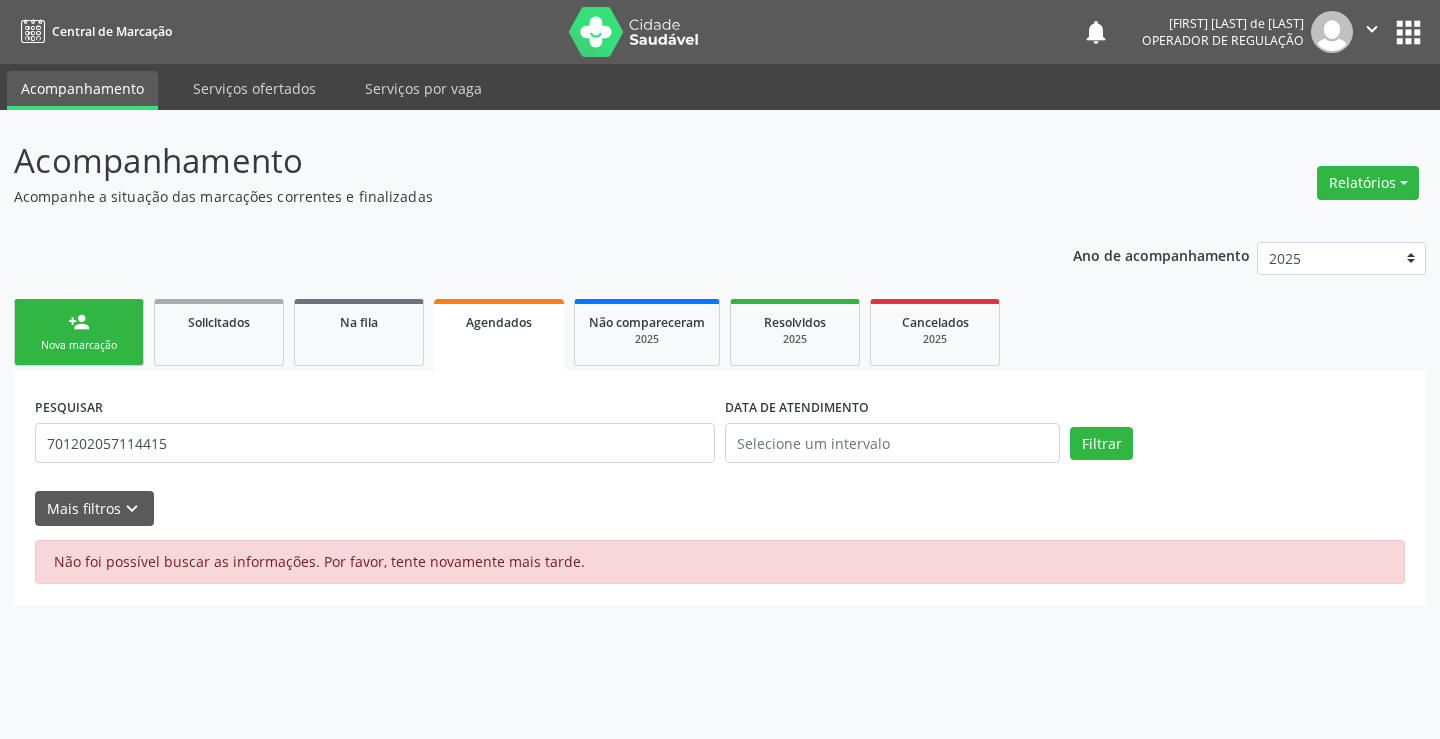 click on "DATA DE ATENDIMENTO" at bounding box center [892, 407] 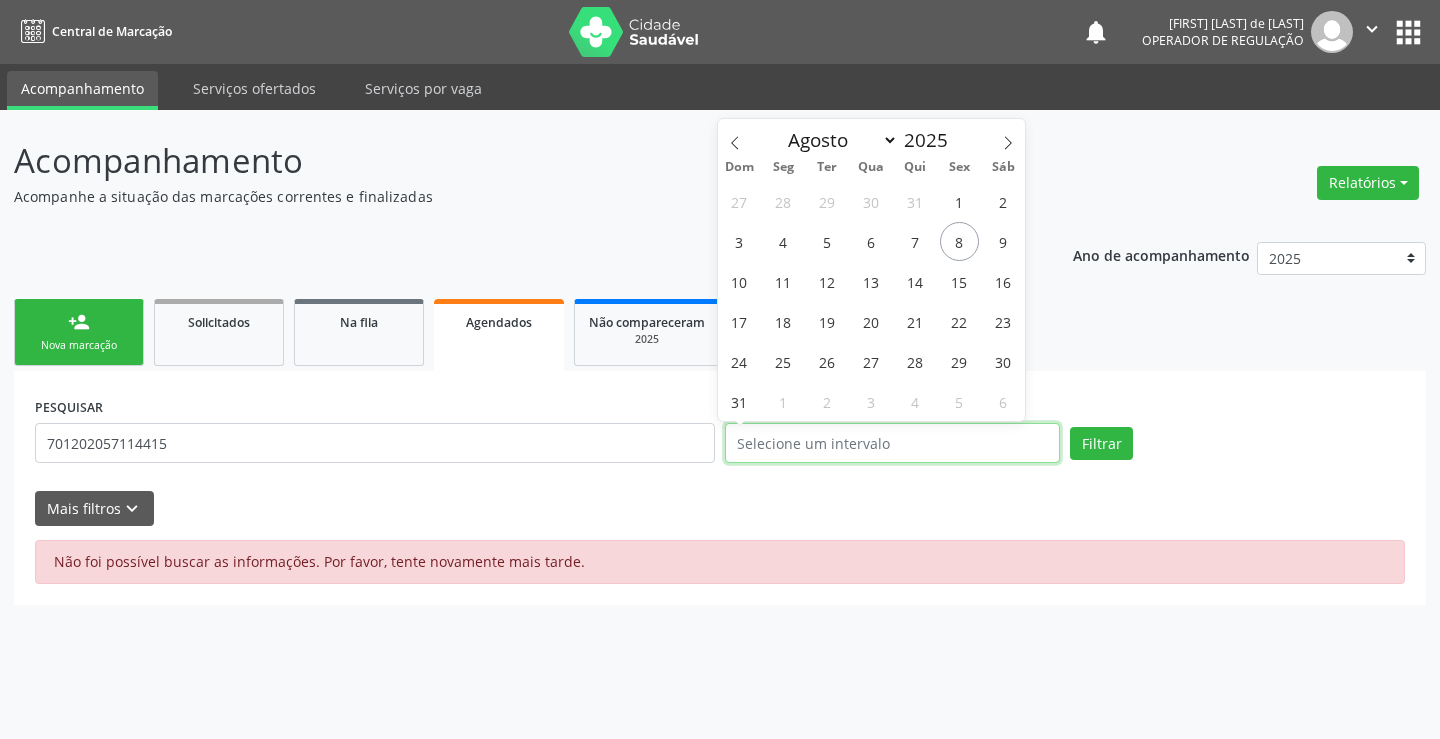 click at bounding box center (892, 443) 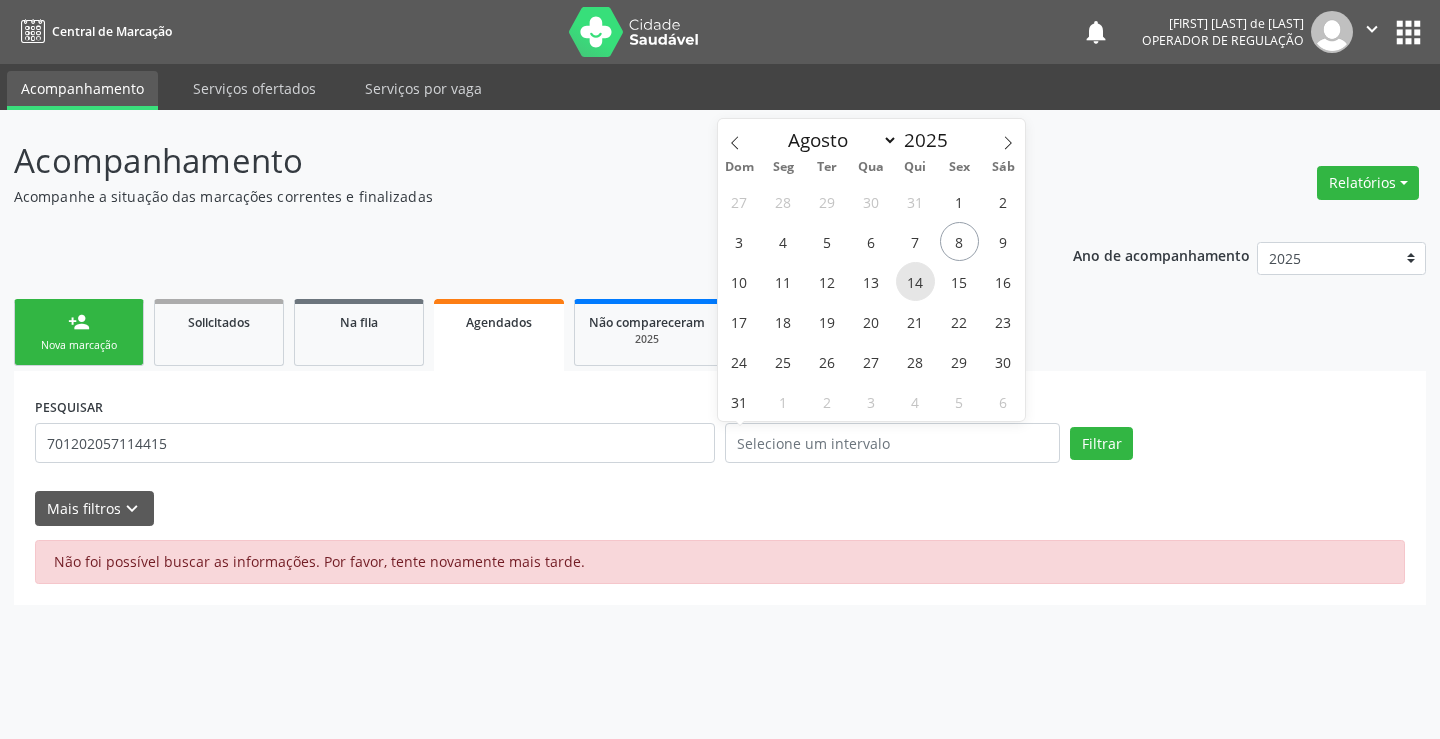 click on "14" at bounding box center [915, 281] 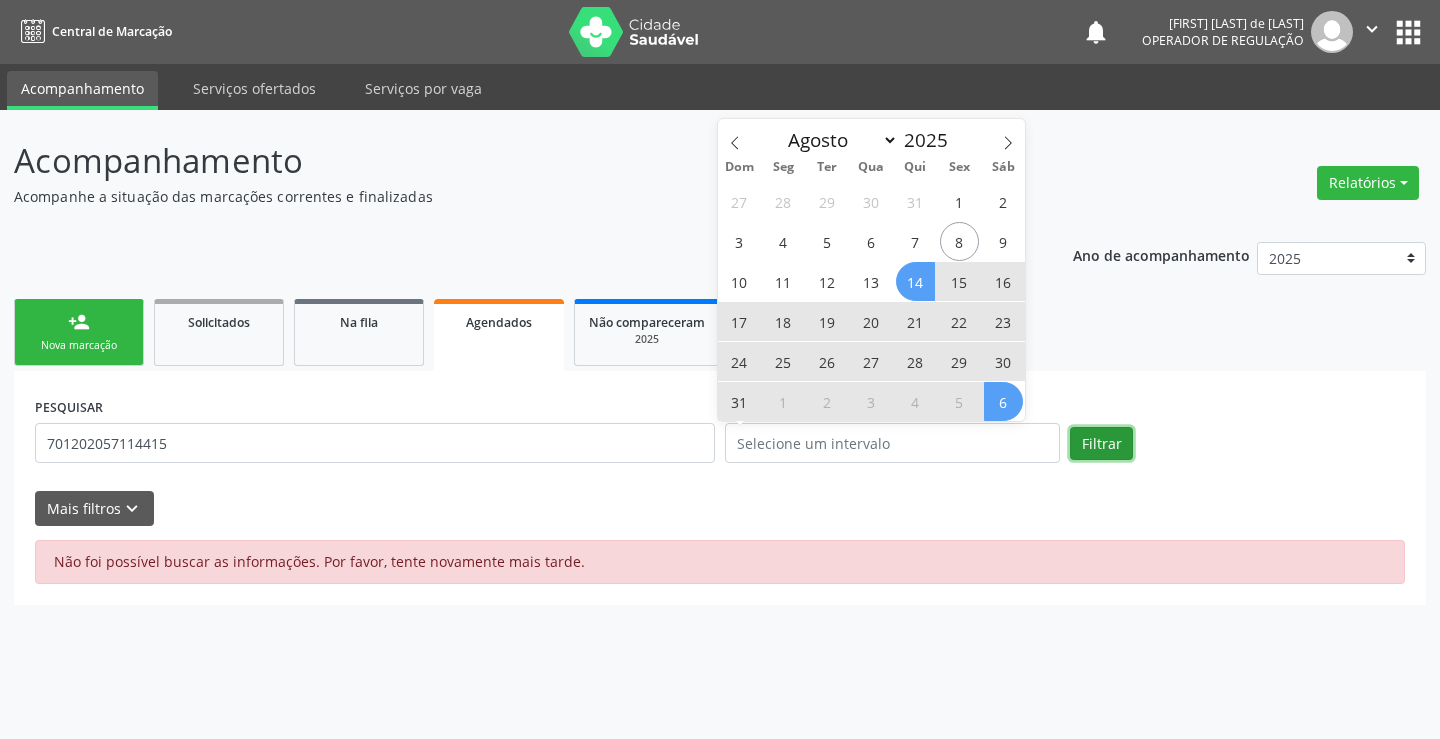 select on "7" 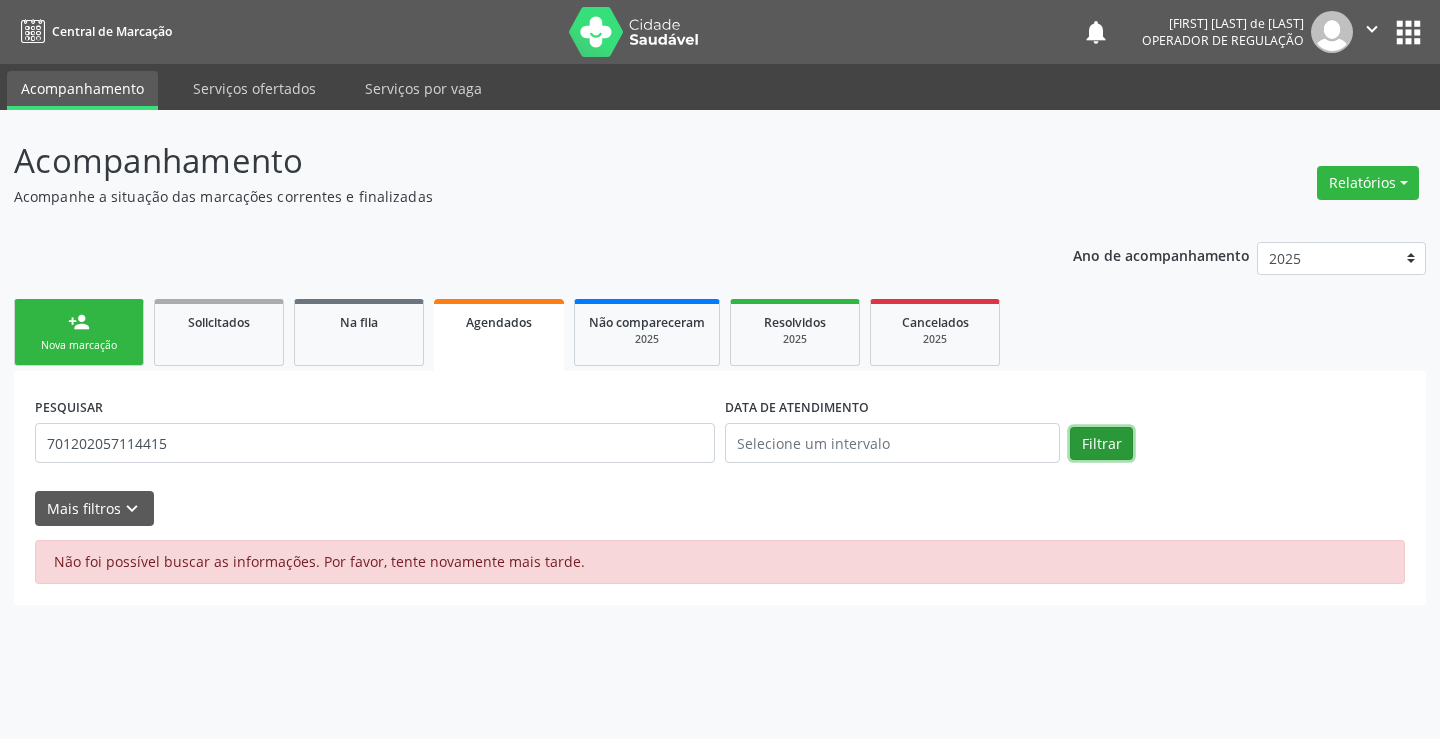 click on "Filtrar" at bounding box center (1101, 444) 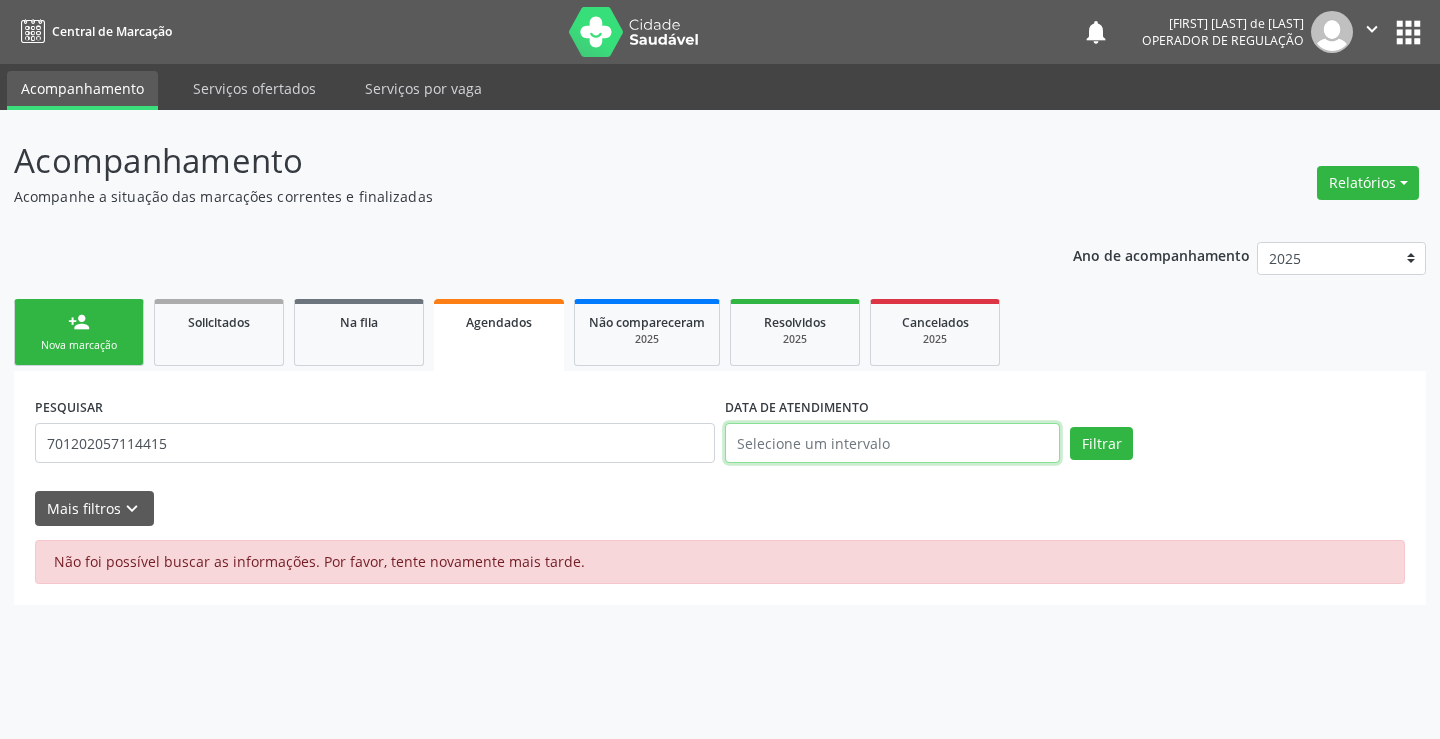 click at bounding box center (892, 443) 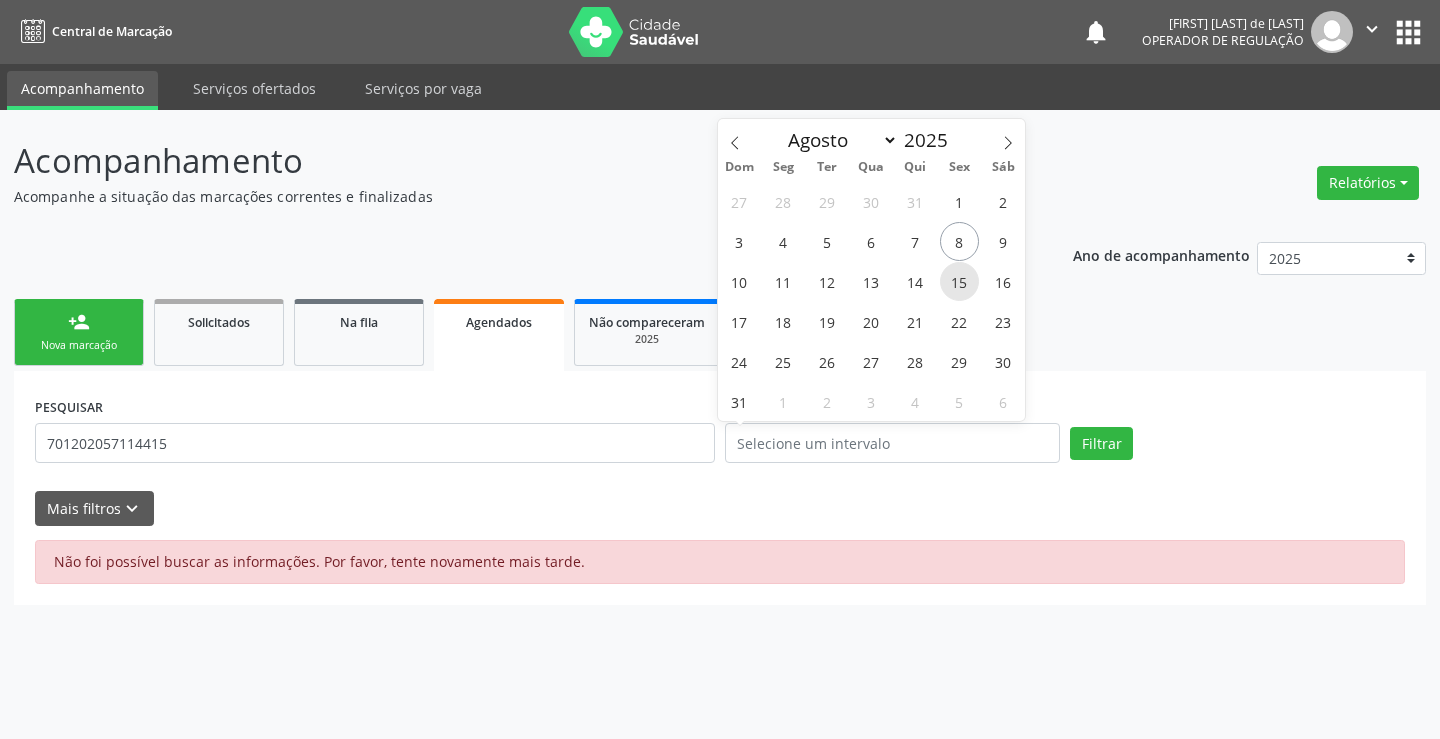 click on "15" at bounding box center (959, 281) 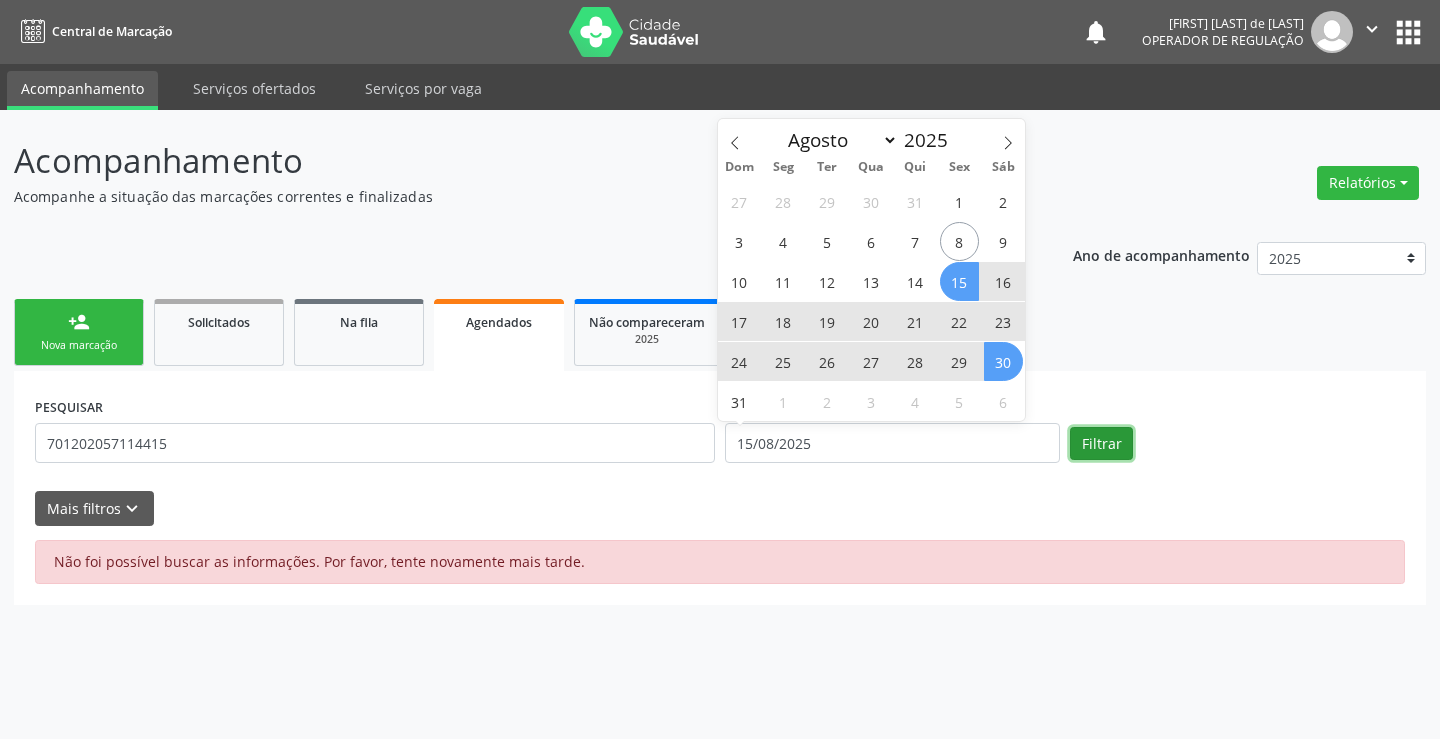 select on "7" 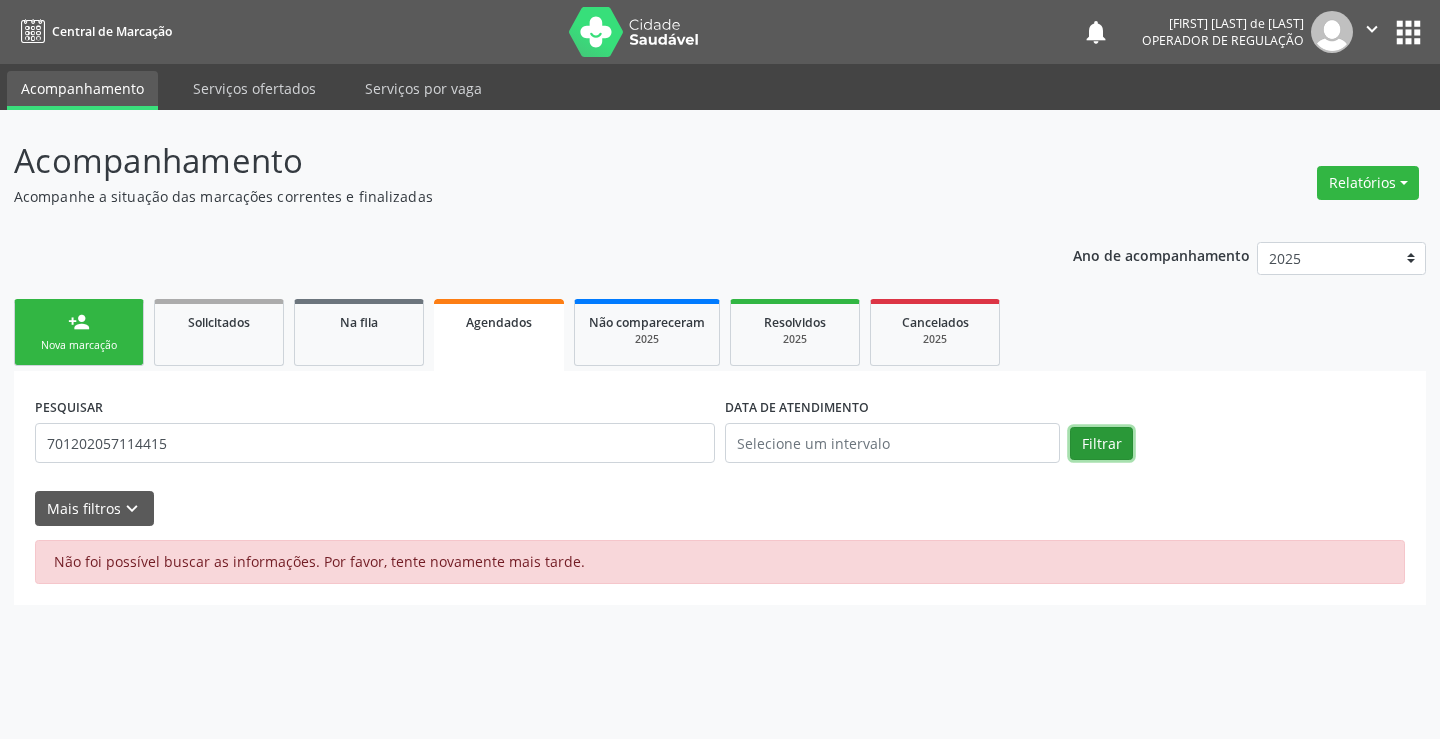 click on "Filtrar" at bounding box center [1101, 444] 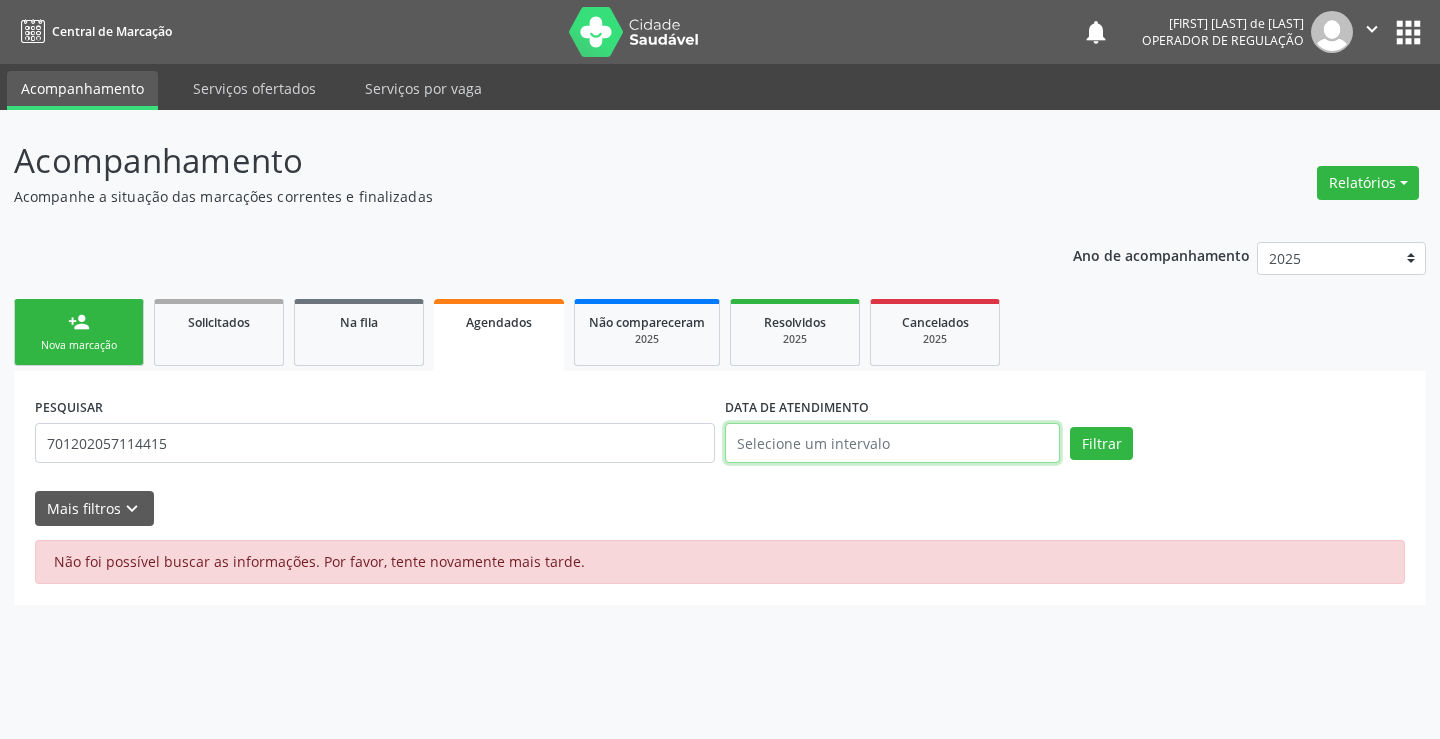 click at bounding box center (892, 443) 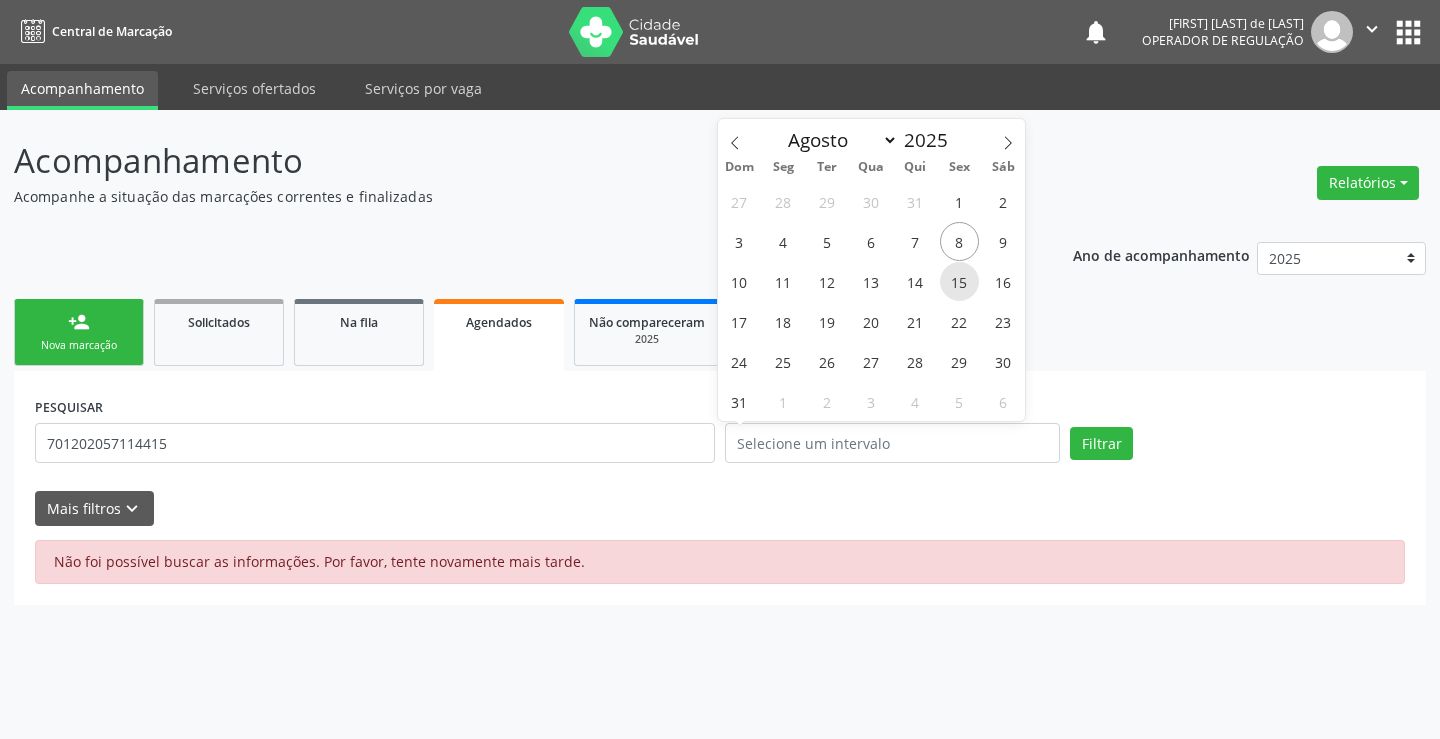 click on "15" at bounding box center [959, 281] 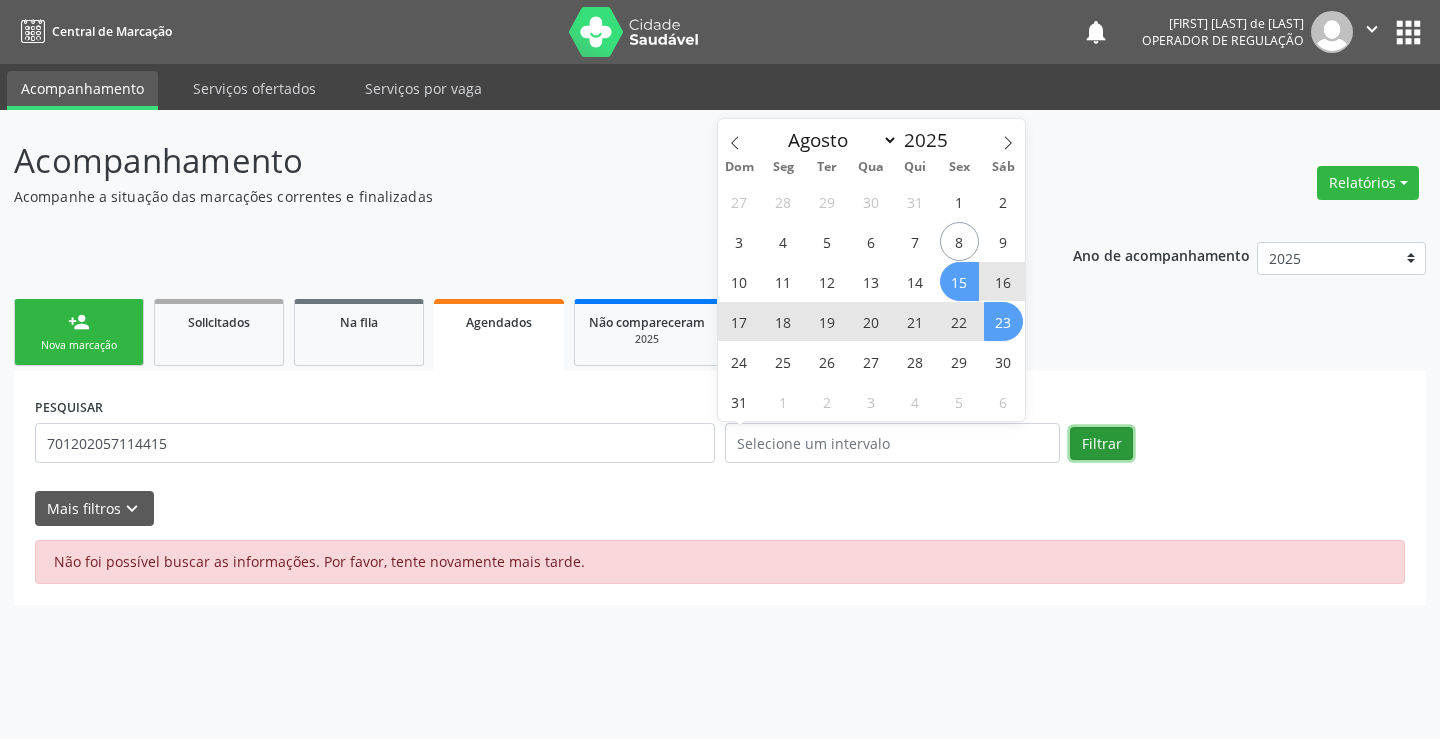 click on "Filtrar" at bounding box center (1101, 444) 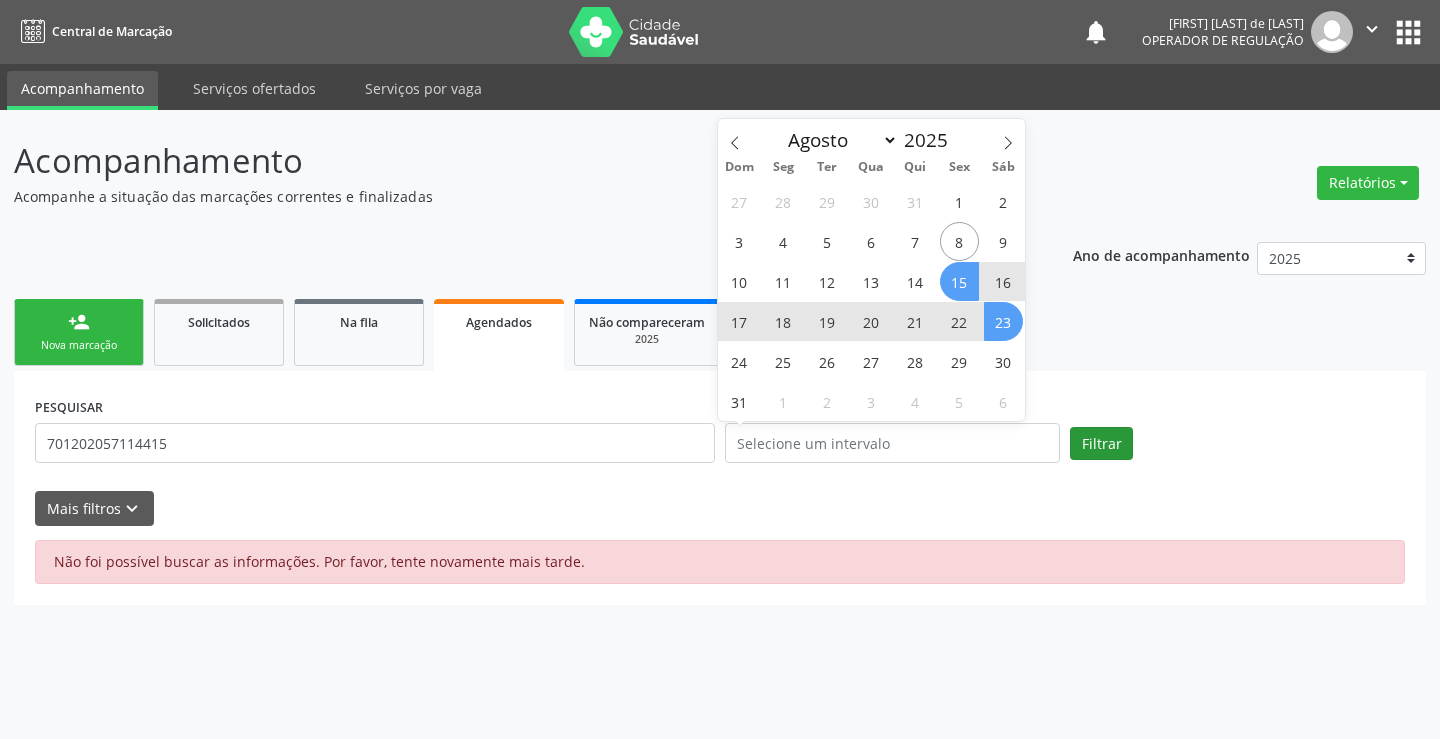 select on "7" 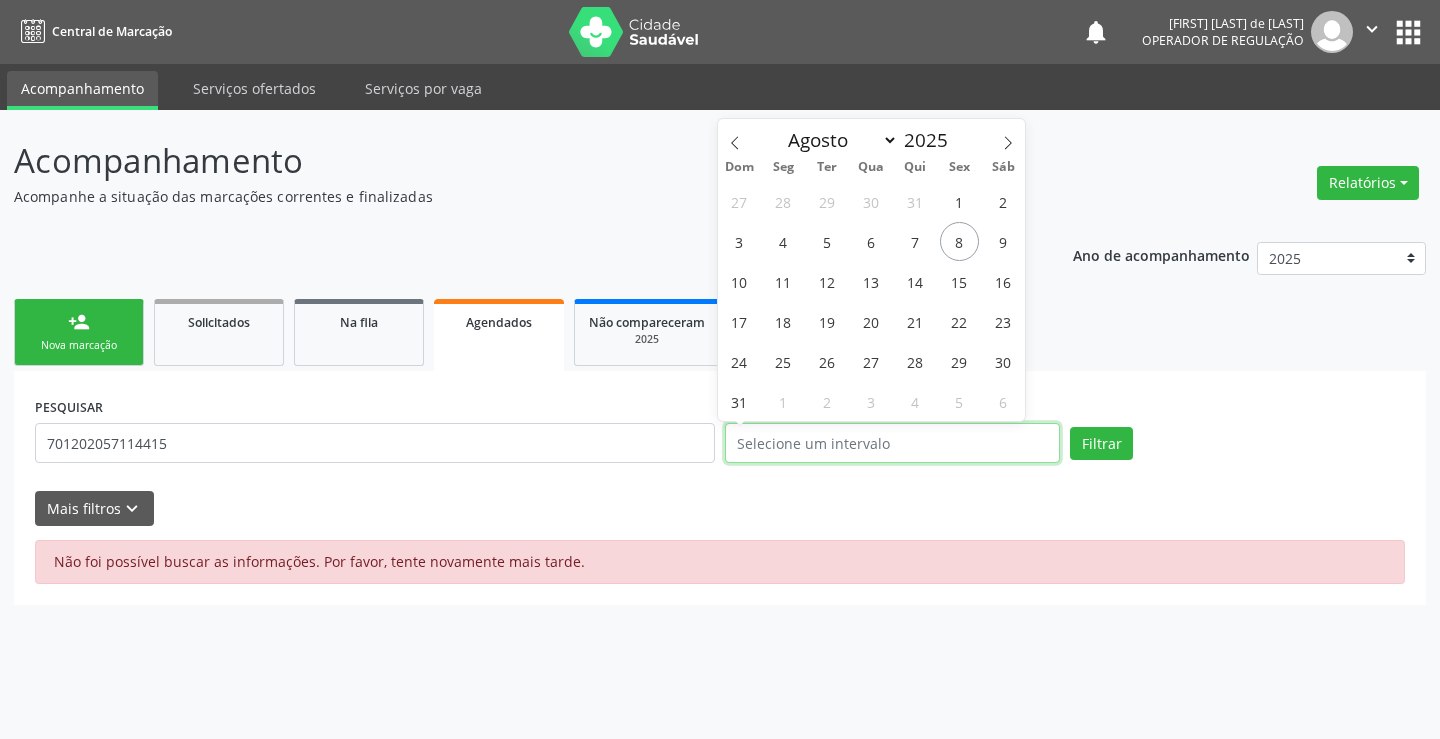 click at bounding box center (892, 443) 